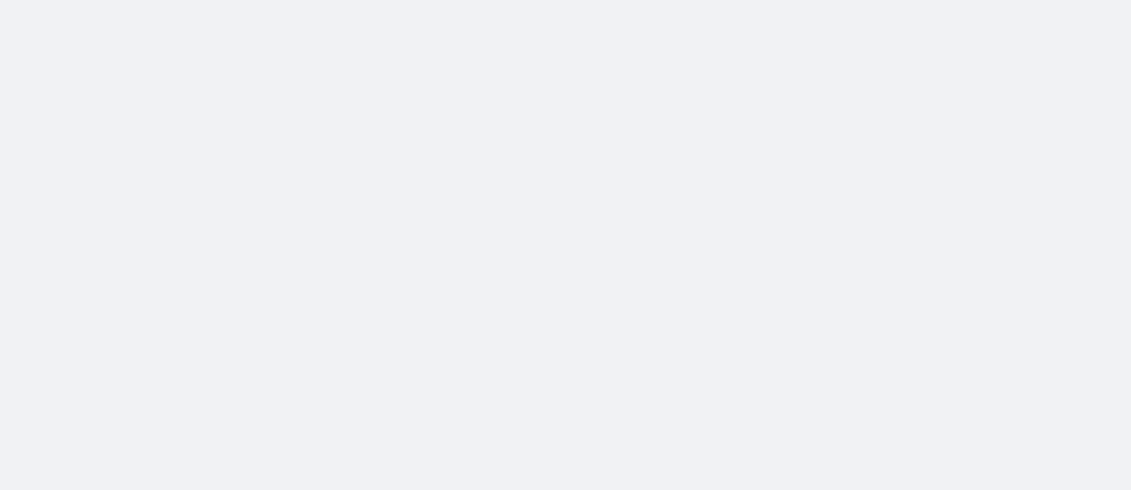 scroll, scrollTop: 0, scrollLeft: 0, axis: both 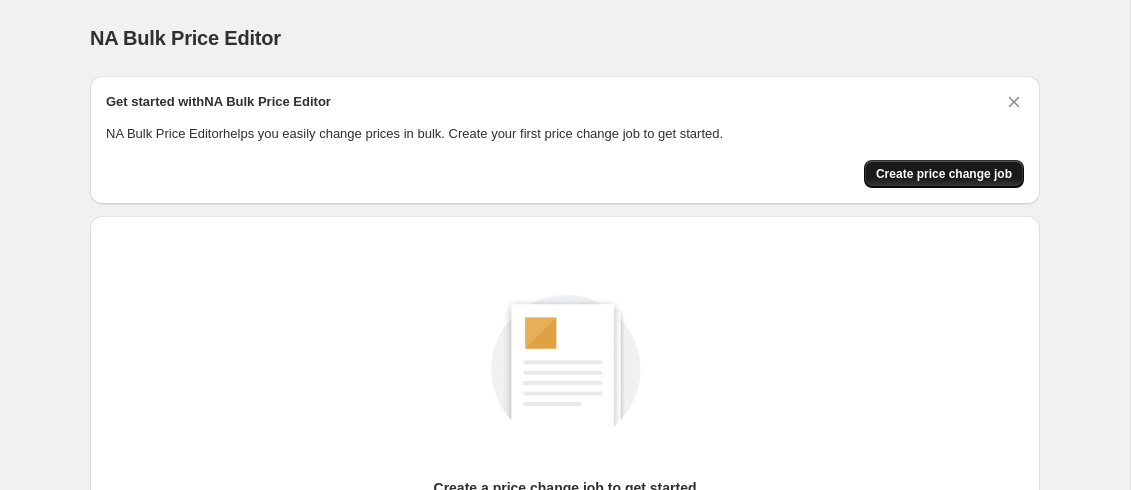 click on "Create price change job" at bounding box center (944, 174) 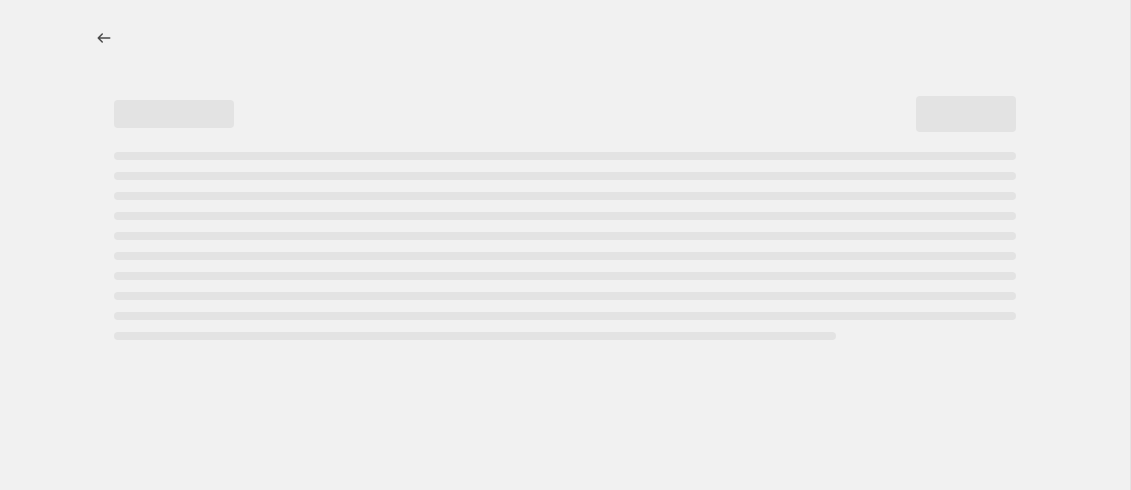 select on "percentage" 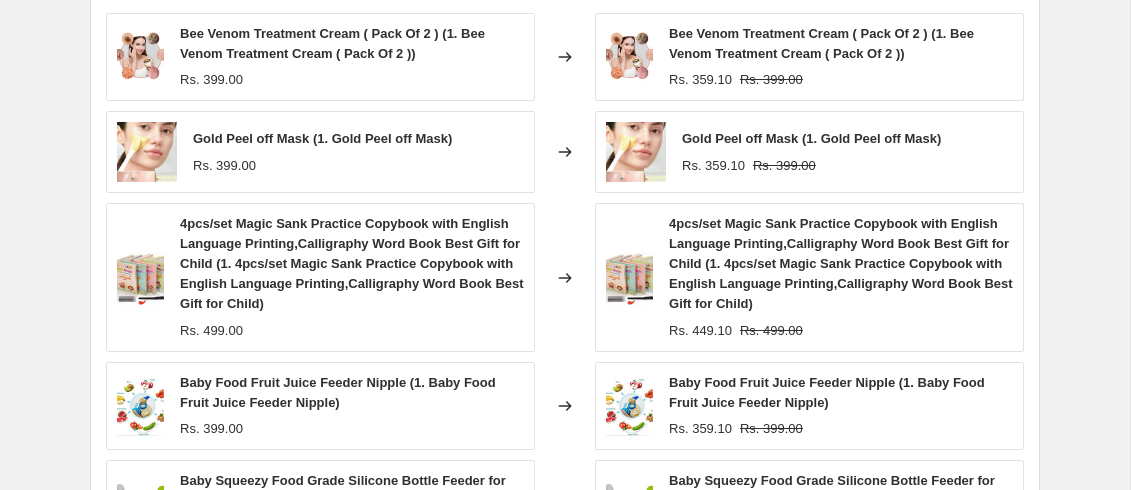 scroll, scrollTop: 1166, scrollLeft: 0, axis: vertical 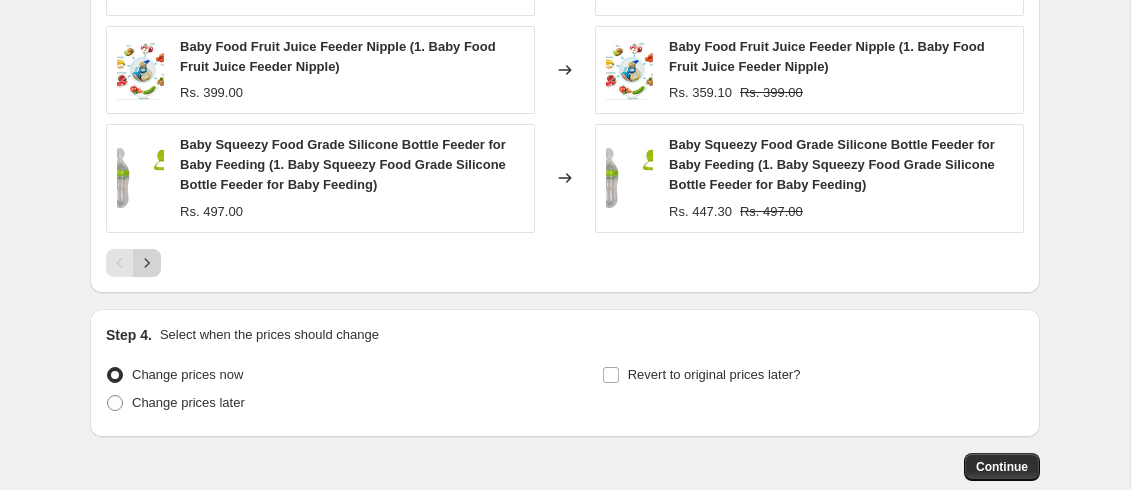 click at bounding box center (147, 263) 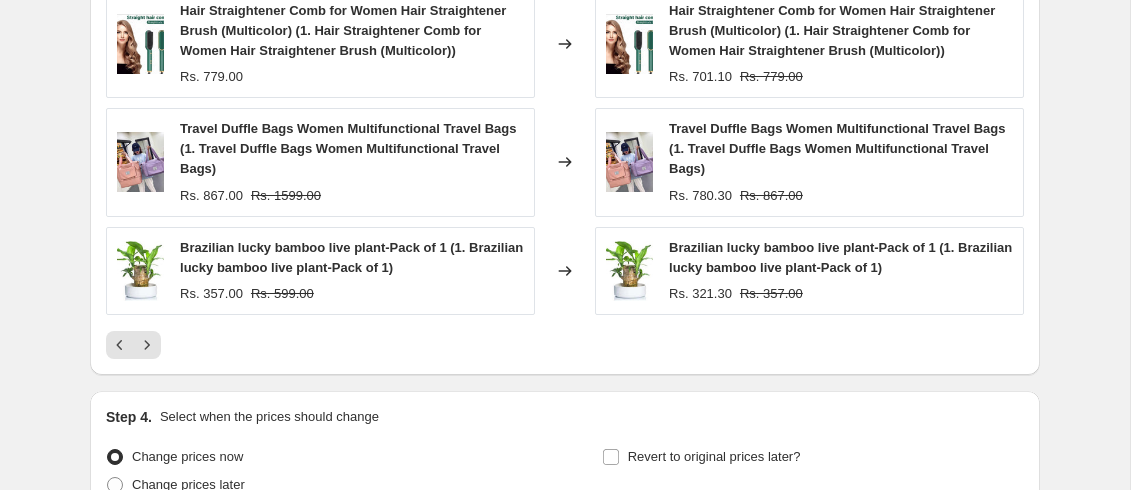 scroll, scrollTop: 1390, scrollLeft: 0, axis: vertical 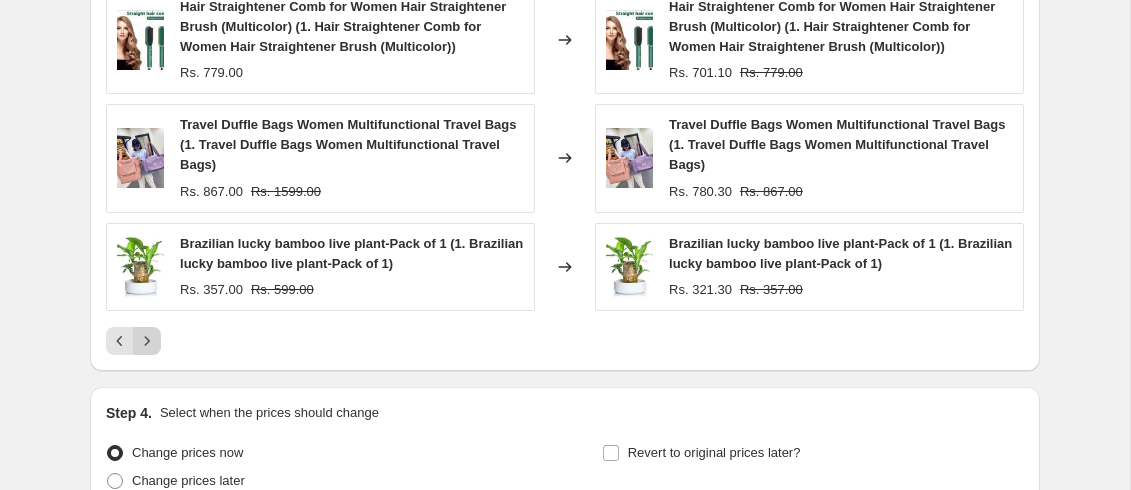 click 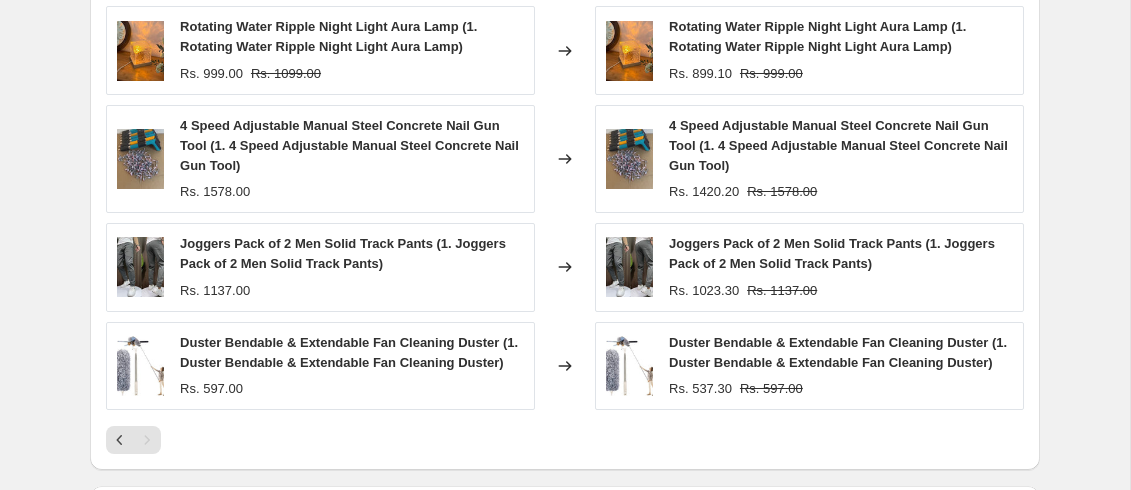 scroll, scrollTop: 1166, scrollLeft: 0, axis: vertical 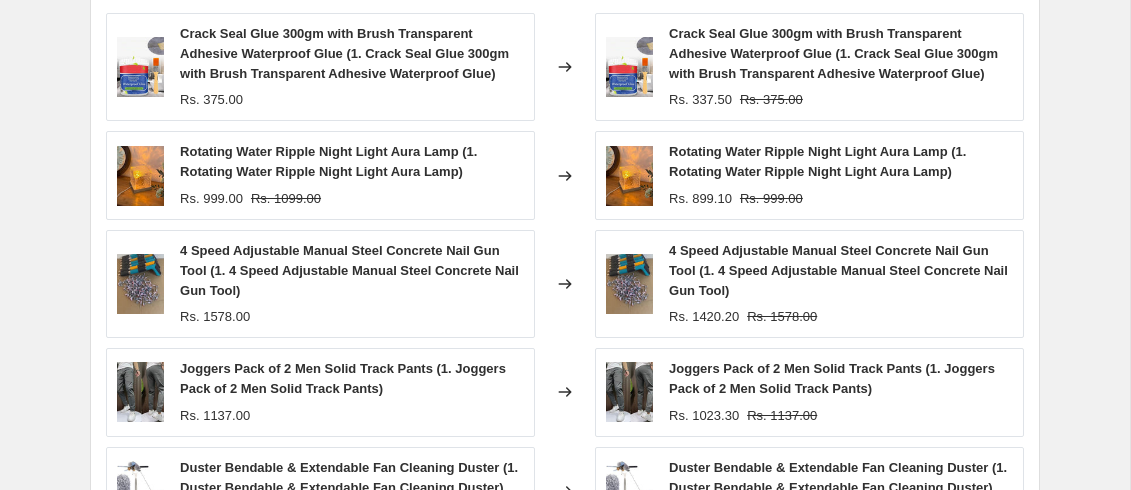 click on "4 Speed Adjustable Manual Steel Concrete Nail Gun Tool (1. 4 Speed Adjustable Manual Steel Concrete Nail Gun Tool)" at bounding box center [349, 270] 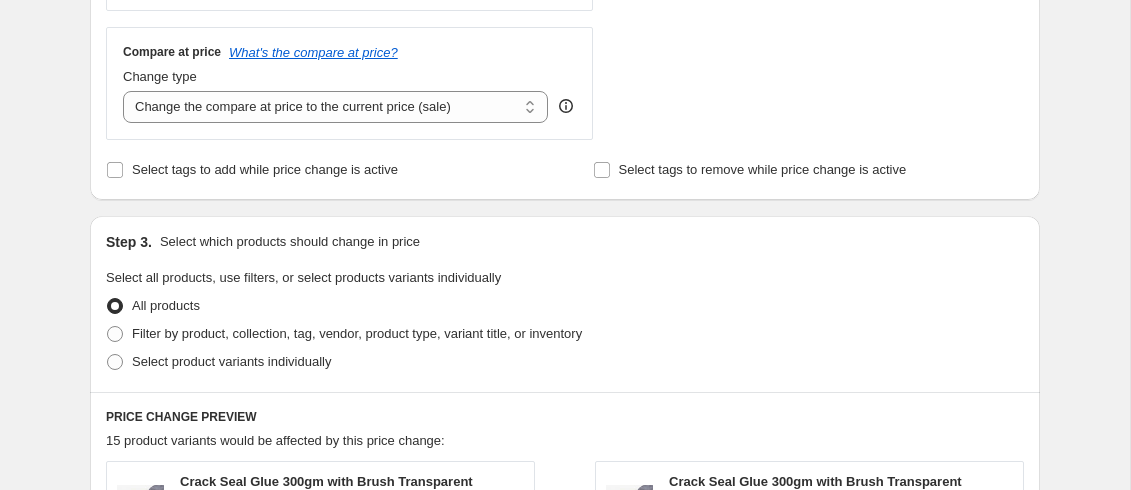 scroll, scrollTop: 606, scrollLeft: 0, axis: vertical 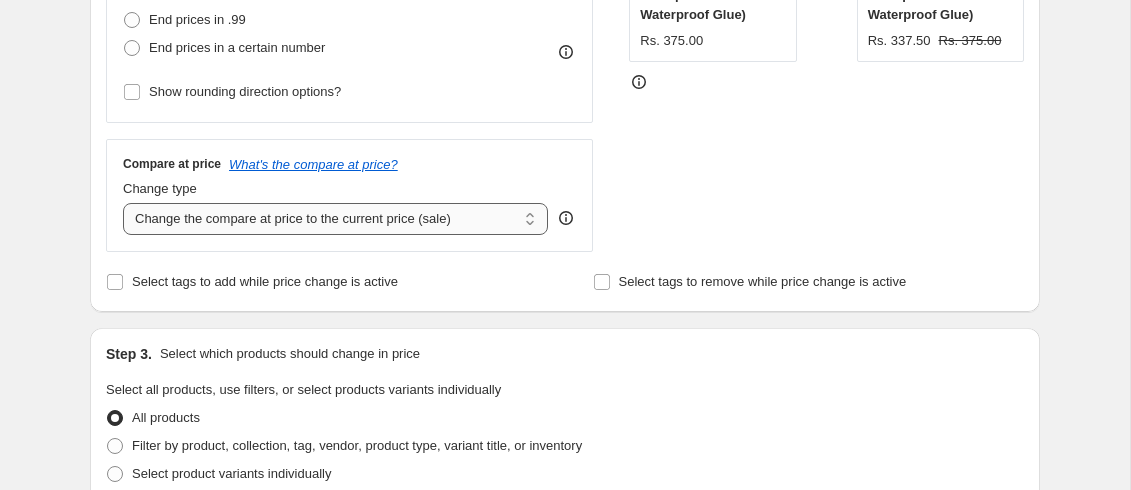 click on "Change the compare at price to the current price (sale) Change the compare at price to a certain amount Change the compare at price by a certain amount Change the compare at price by a certain percentage Change the compare at price by a certain amount relative to the actual price Change the compare at price by a certain percentage relative to the actual price Don't change the compare at price Remove the compare at price" at bounding box center [335, 219] 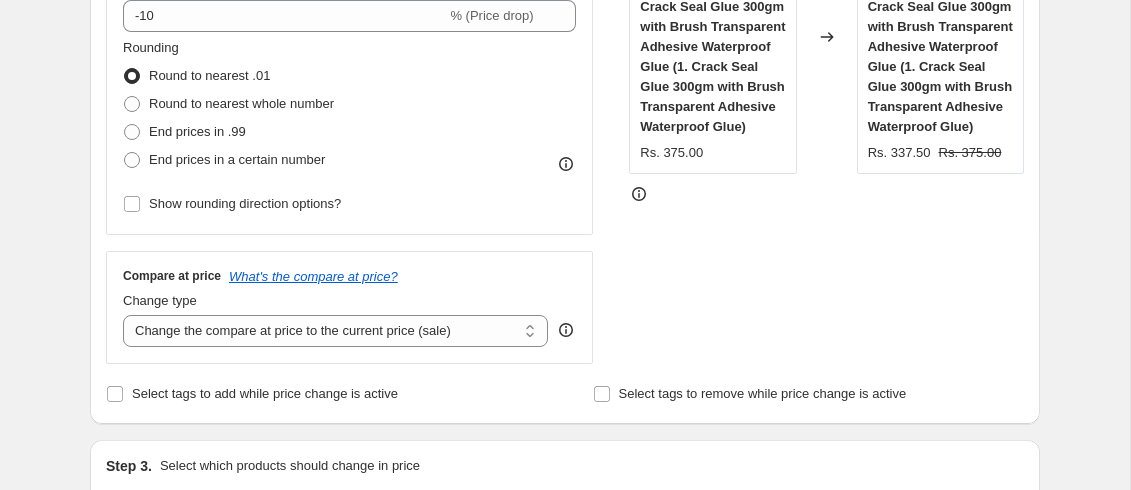 scroll, scrollTop: 270, scrollLeft: 0, axis: vertical 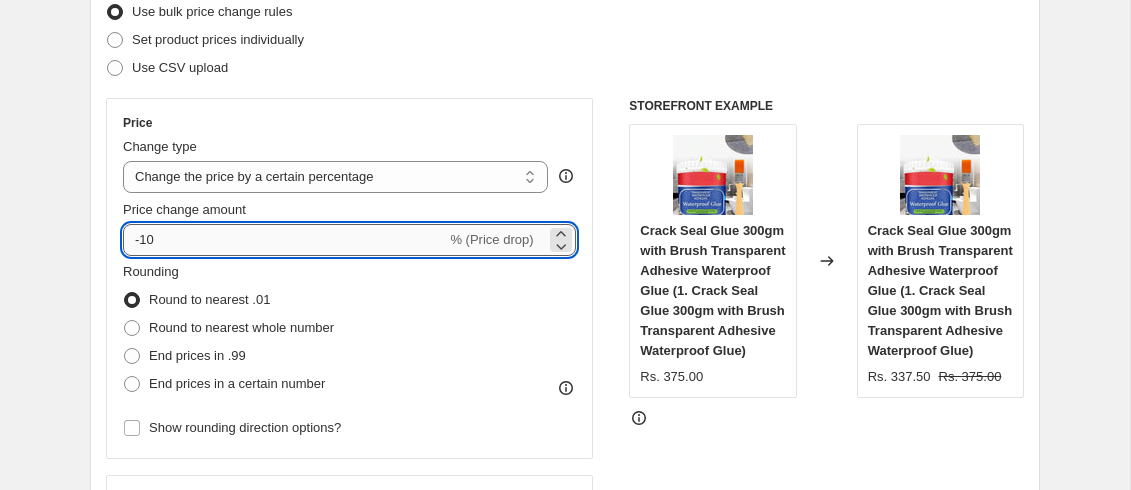 click on "-10" at bounding box center (284, 240) 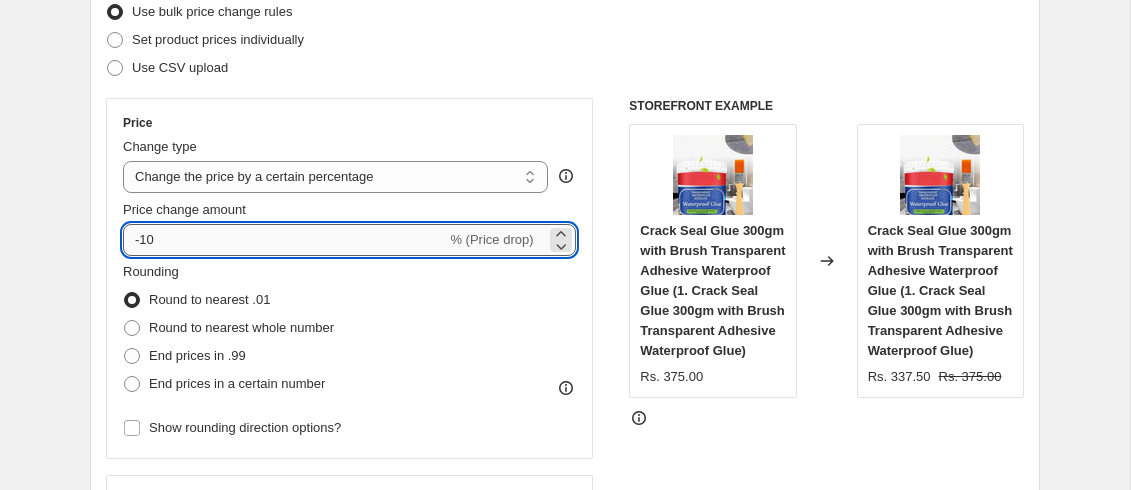 type on "-1" 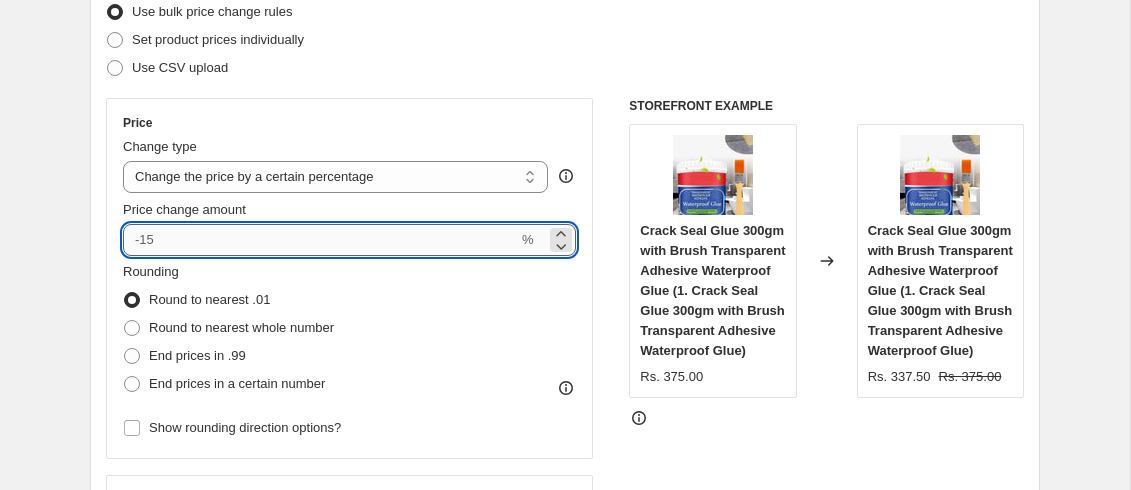 click on "Price change amount" at bounding box center (320, 240) 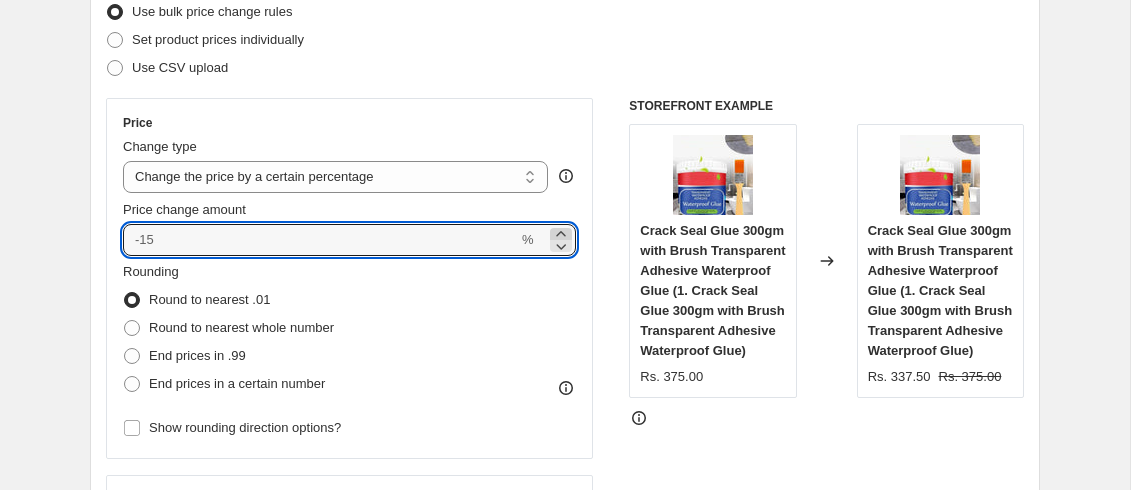 click 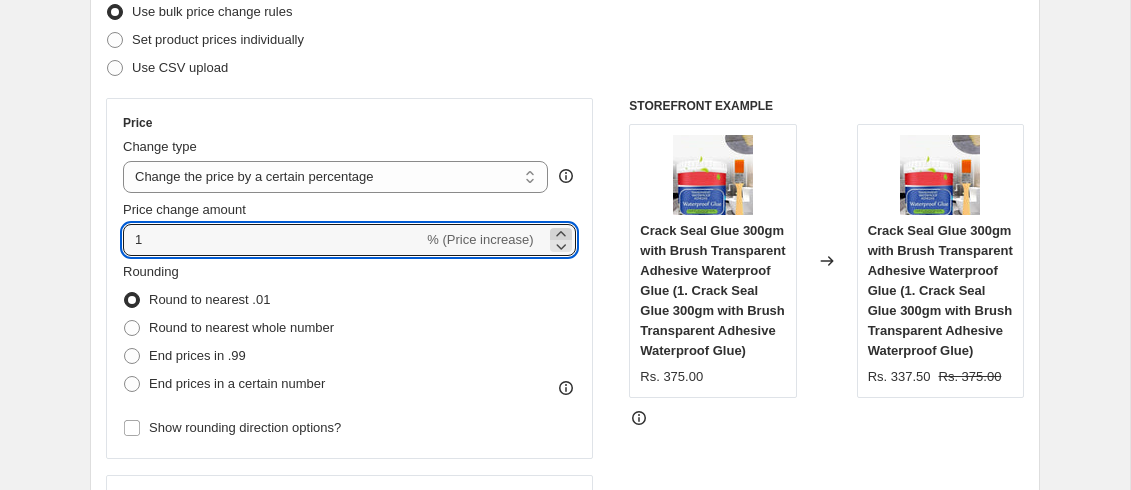 click 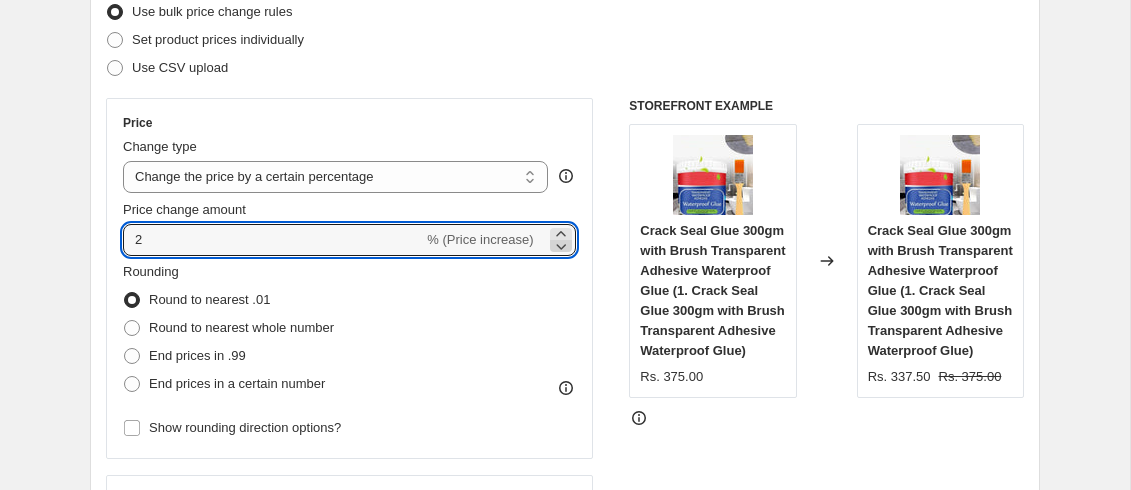 click 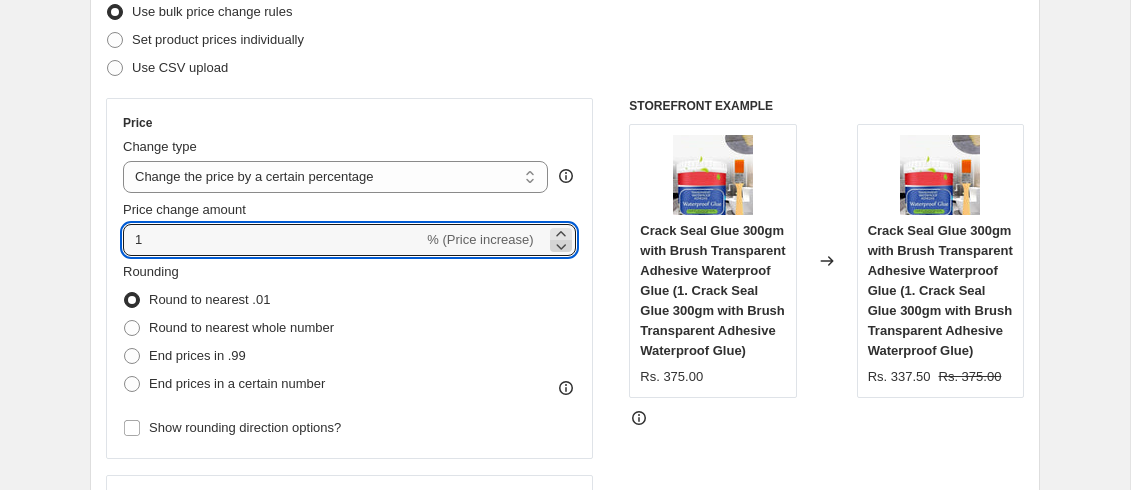 click 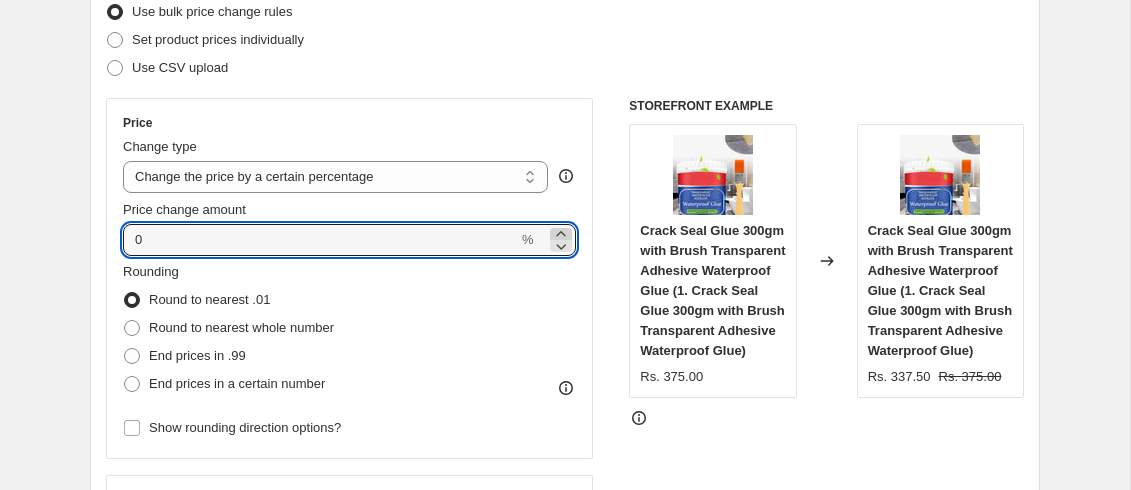 click 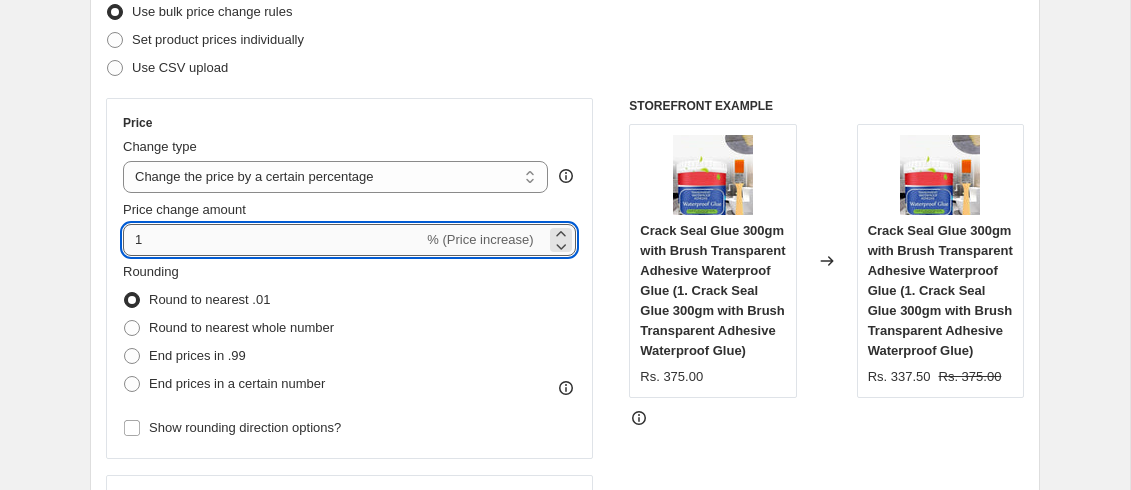 click on "1" at bounding box center [273, 240] 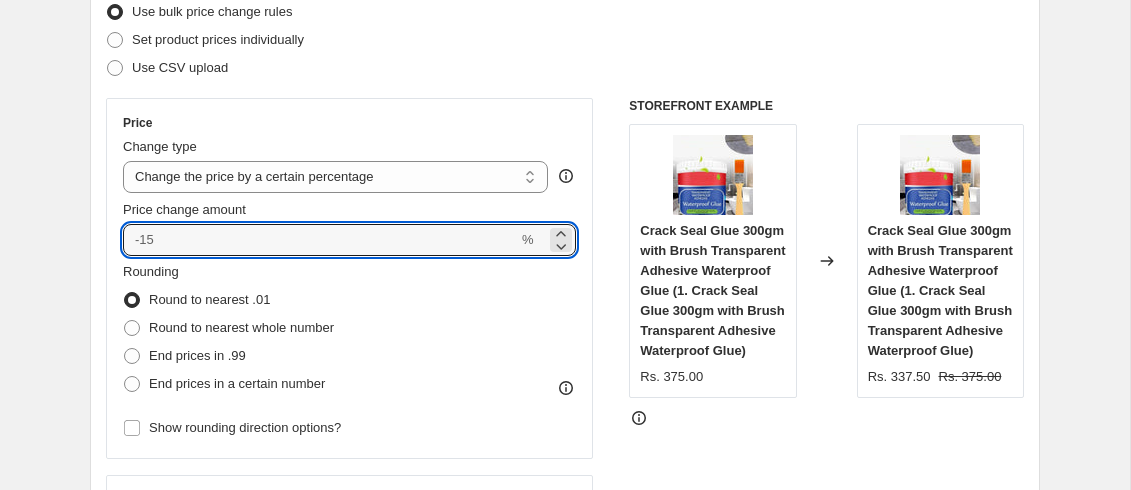 type on "0" 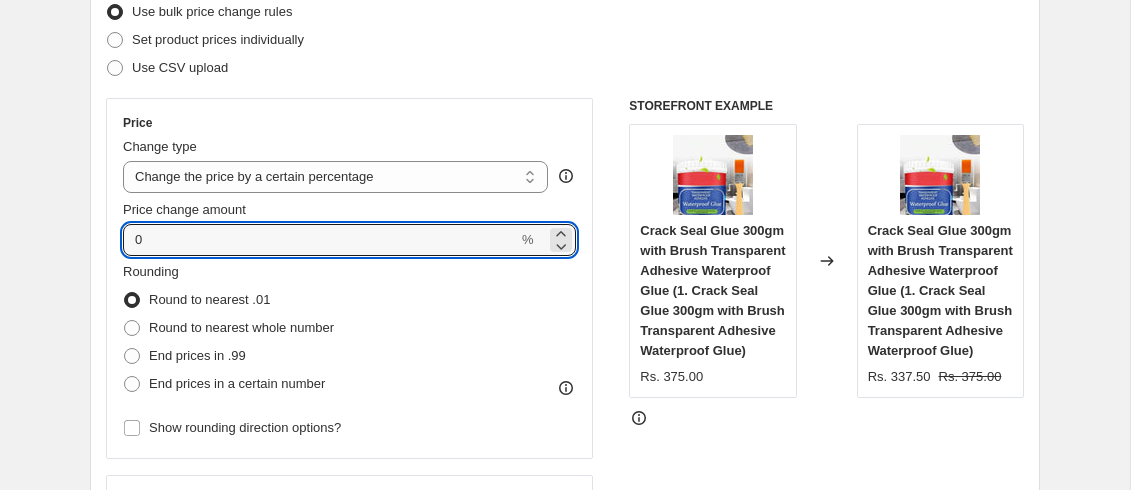 click on "Rounding Round to nearest .01 Round to nearest whole number End prices in .99 End prices in a certain number" at bounding box center (349, 330) 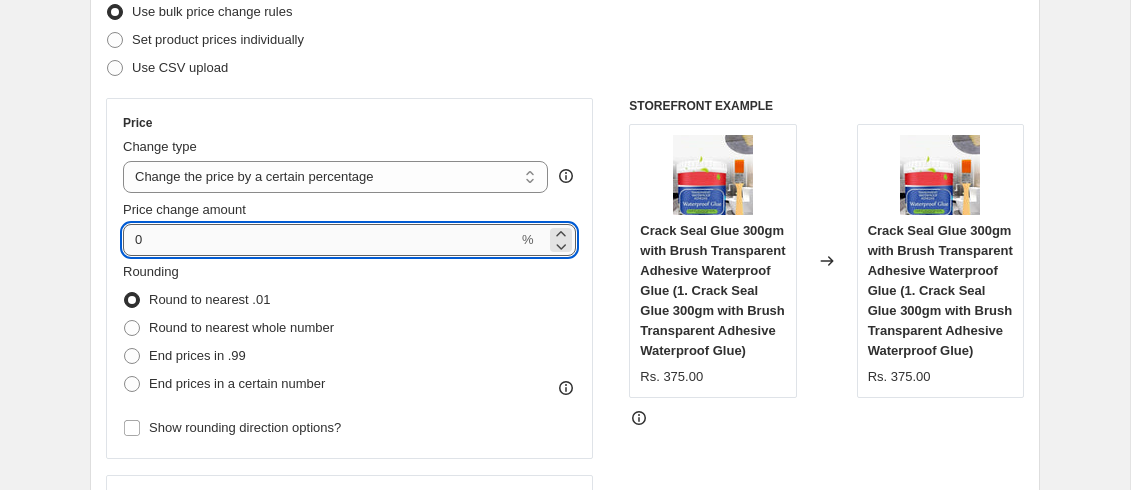 click on "0" at bounding box center [320, 240] 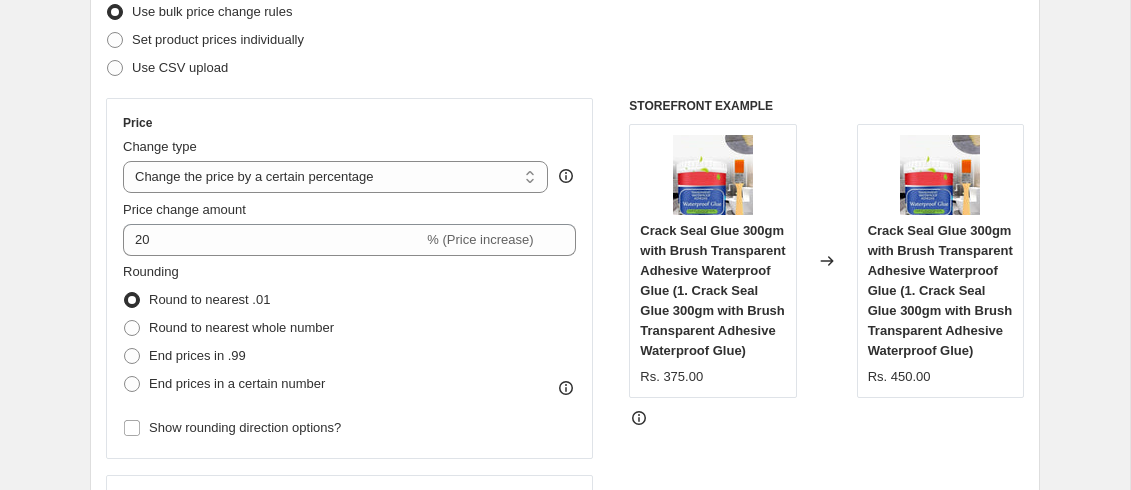 click on "Rounding Round to nearest .01 Round to nearest whole number End prices in .99 End prices in a certain number" at bounding box center [349, 330] 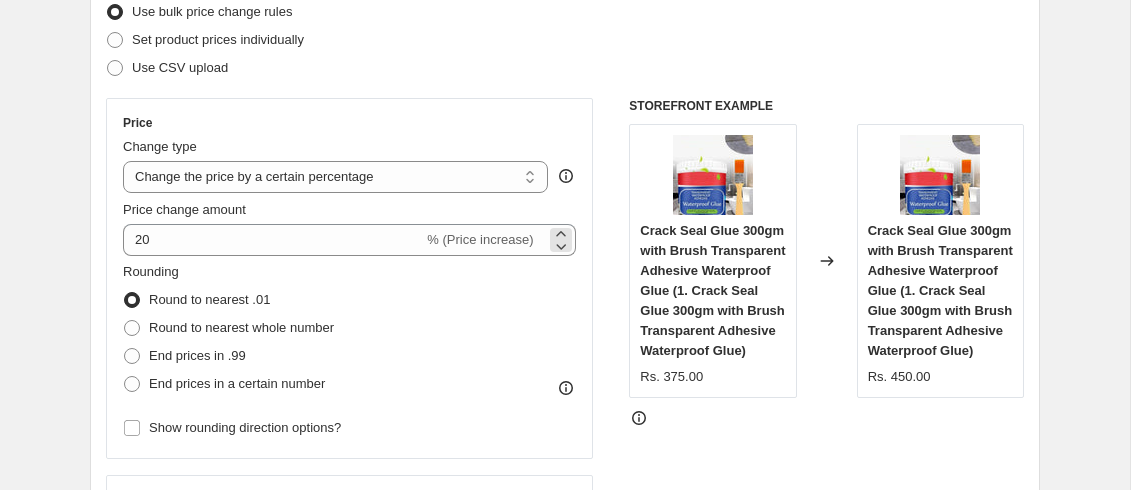 click on "% (Price increase)" at bounding box center (480, 239) 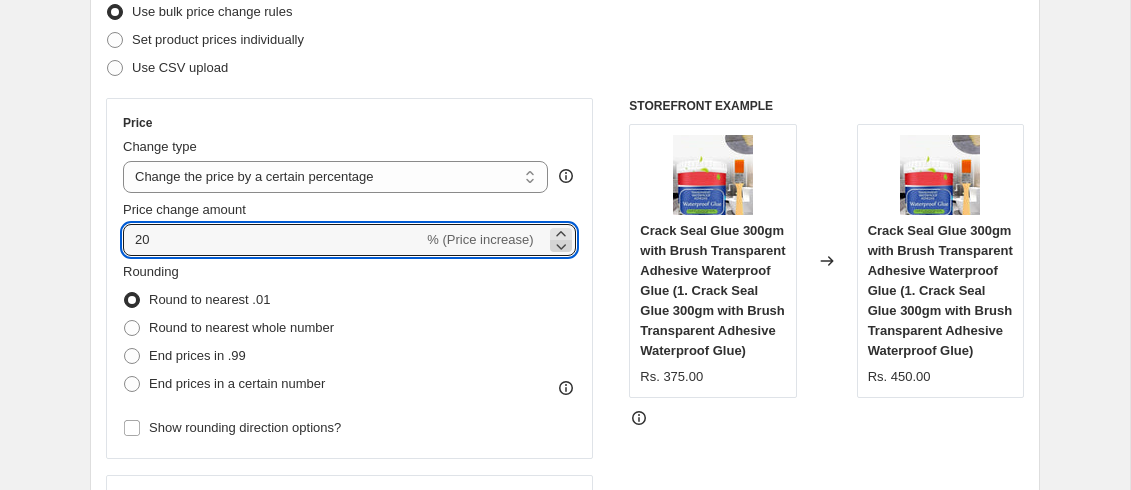 click 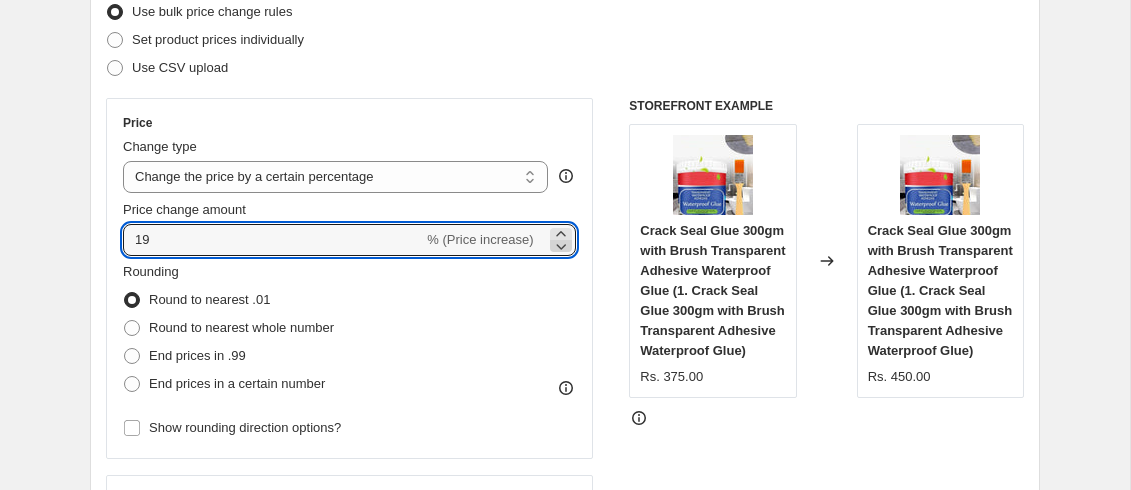 click 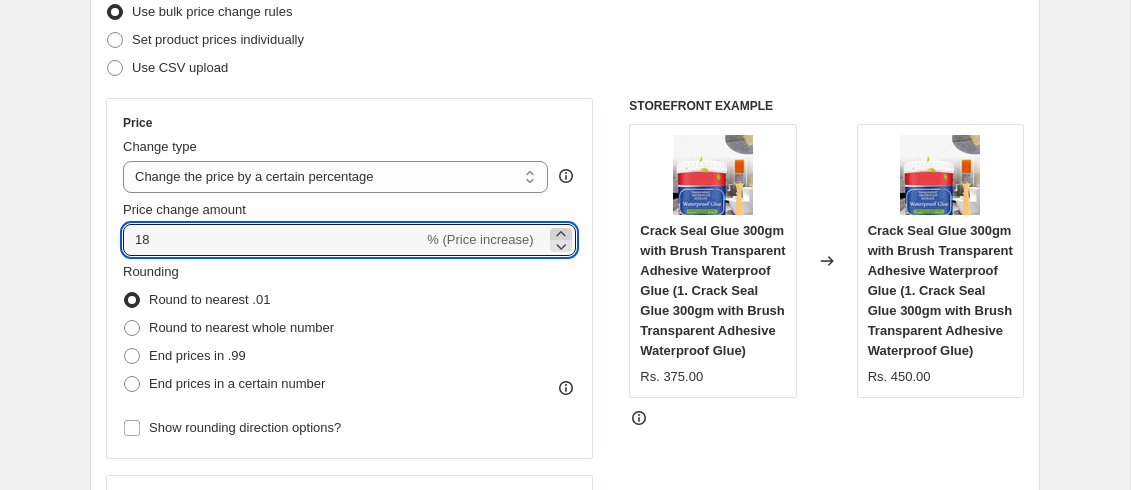 click 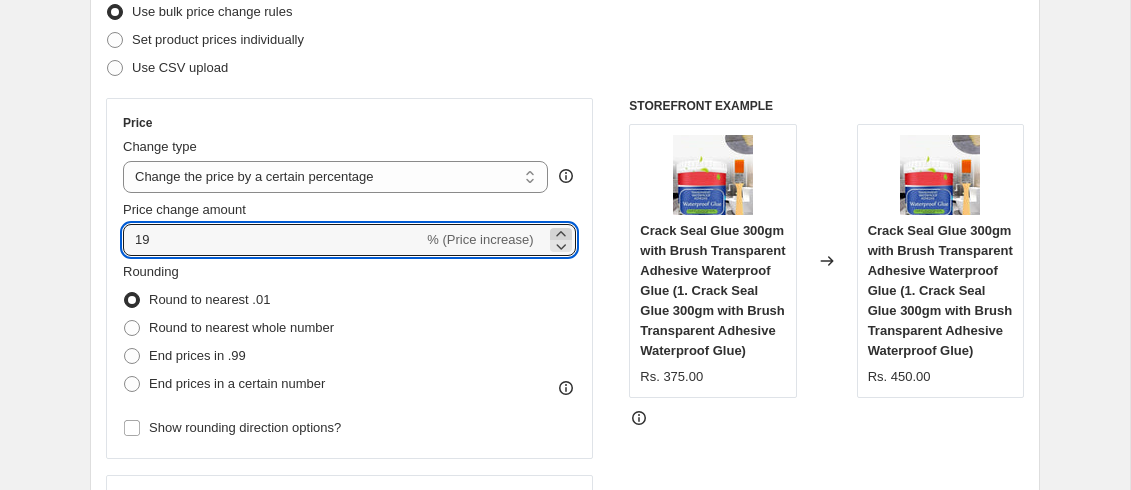 click 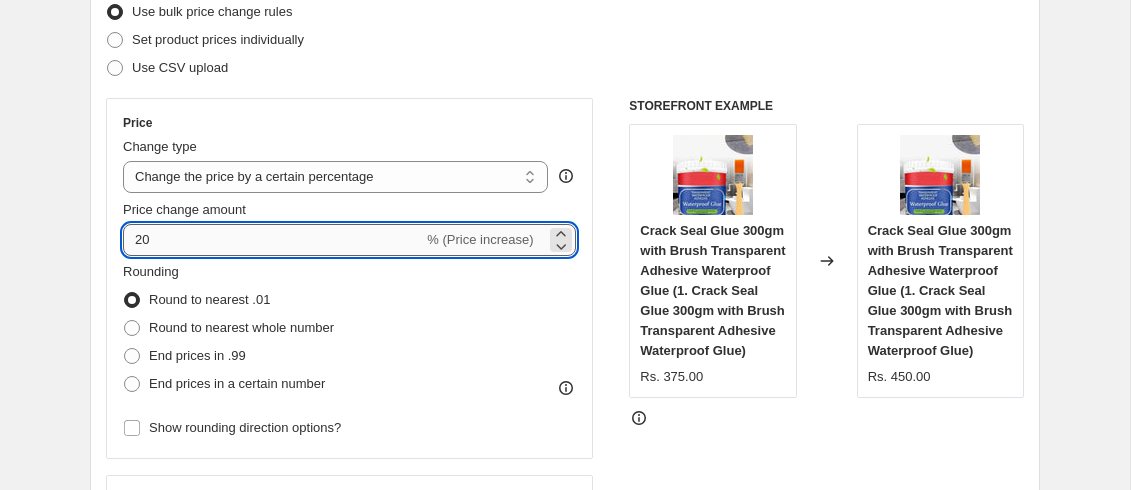 click on "20" at bounding box center [273, 240] 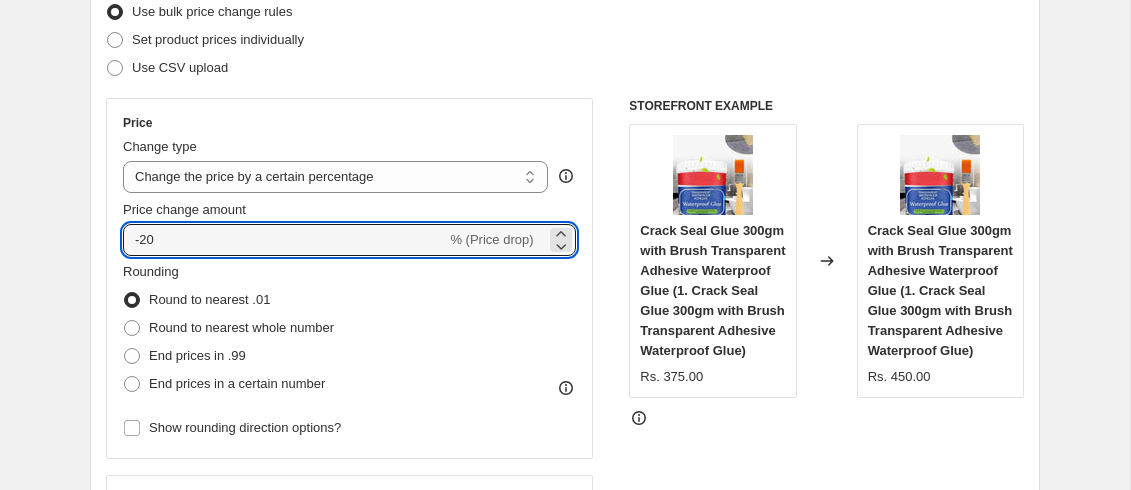 click on "Rounding Round to nearest .01 Round to nearest whole number End prices in .99 End prices in a certain number" at bounding box center [349, 330] 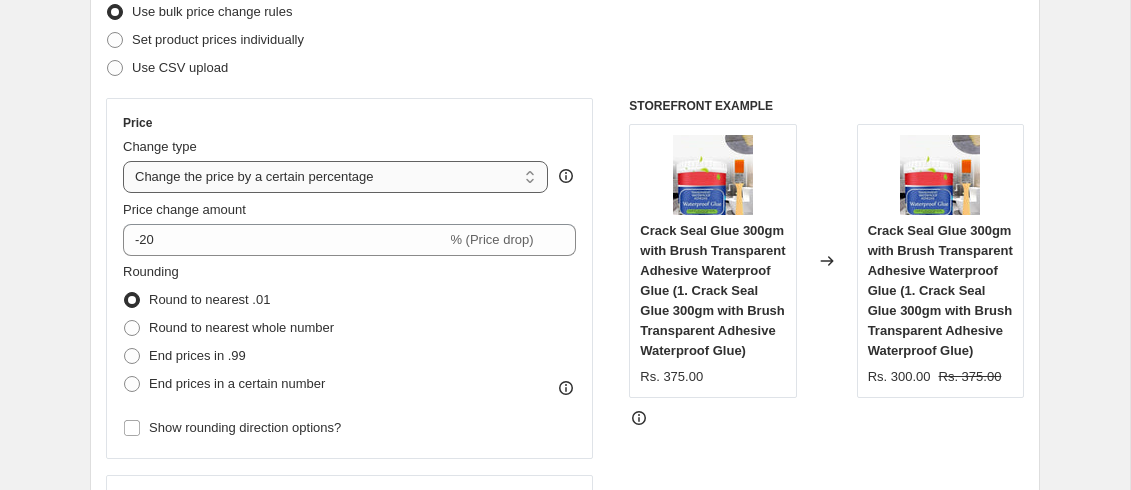 click on "Change the price to a certain amount Change the price by a certain amount Change the price by a certain percentage Change the price to the current compare at price (price before sale) Change the price by a certain amount relative to the compare at price Change the price by a certain percentage relative to the compare at price Don't change the price Change the price by a certain percentage relative to the cost per item Change price to certain cost margin" at bounding box center [335, 177] 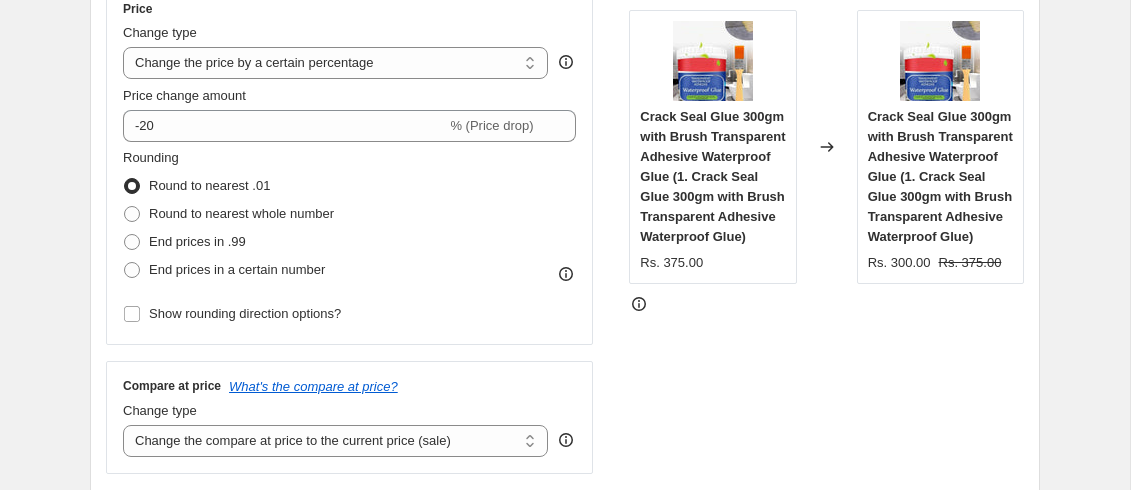 scroll, scrollTop: 382, scrollLeft: 0, axis: vertical 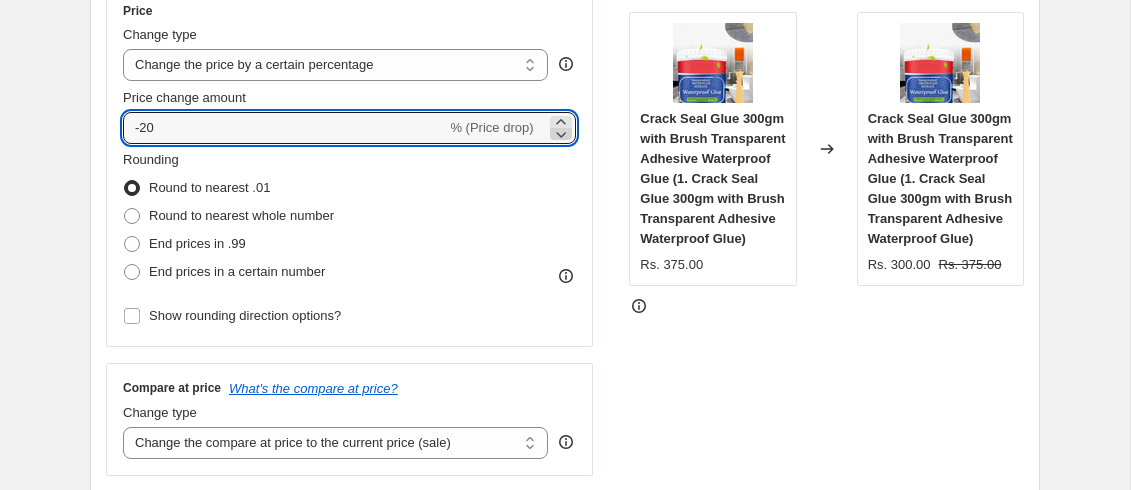 click 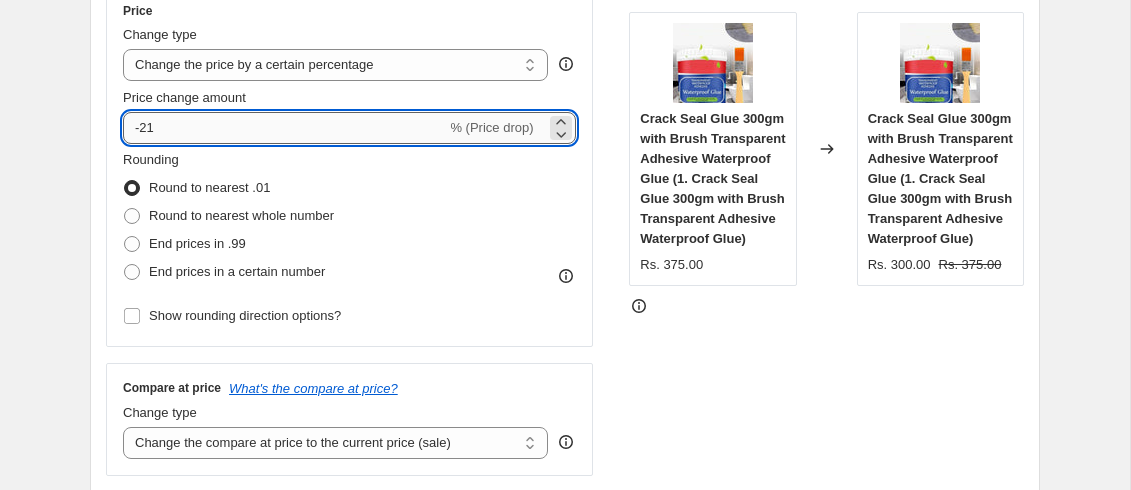 click on "-21" at bounding box center (284, 128) 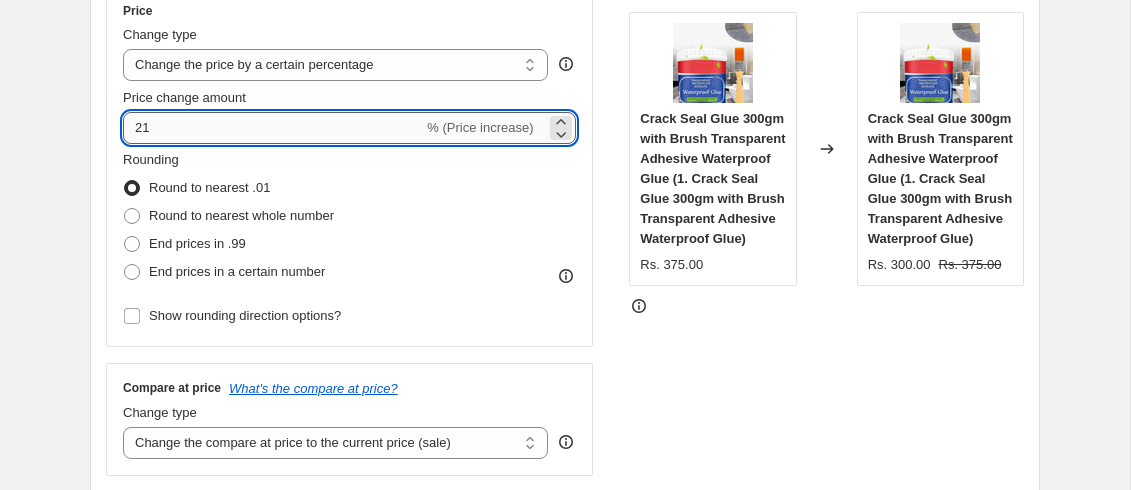 click on "21" at bounding box center [273, 128] 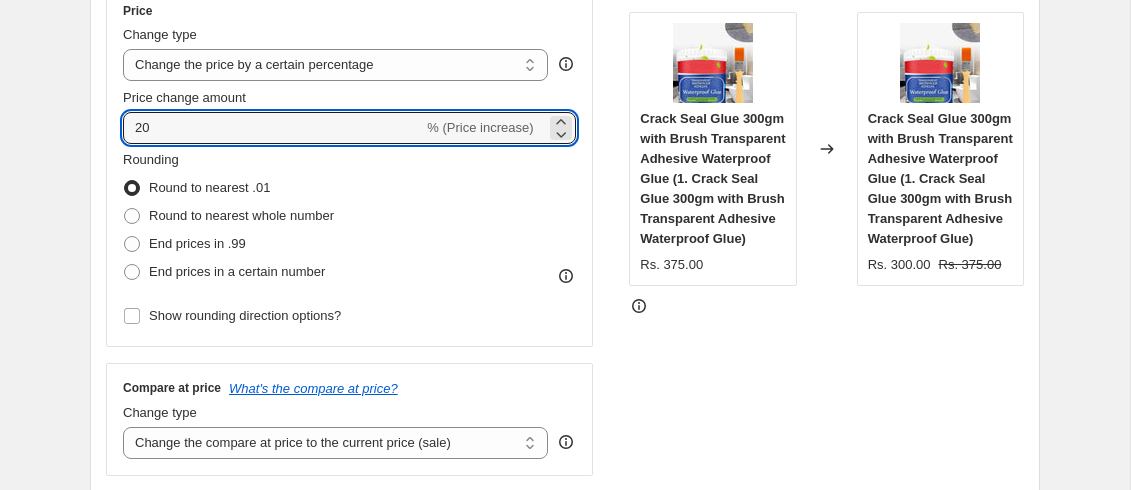 type on "20" 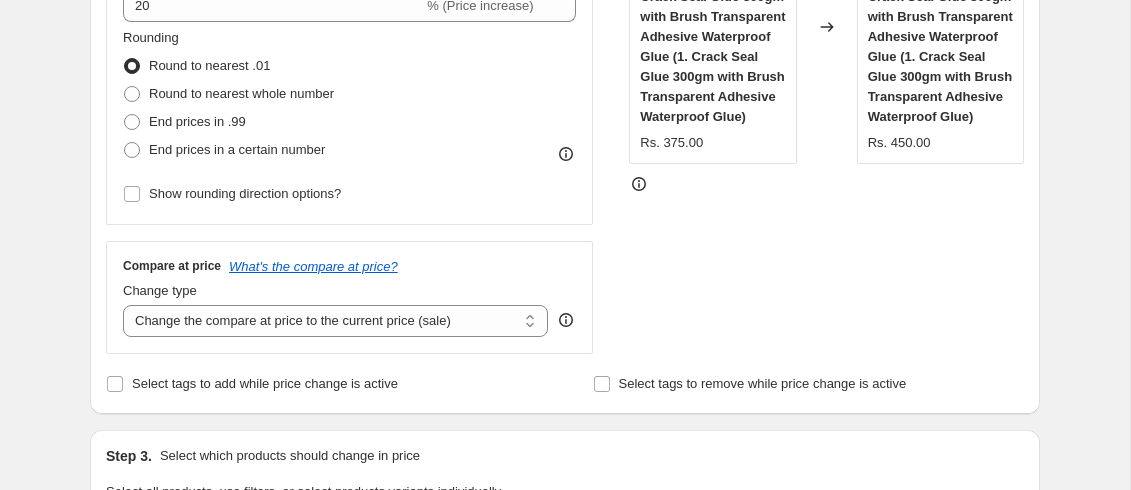 scroll, scrollTop: 382, scrollLeft: 0, axis: vertical 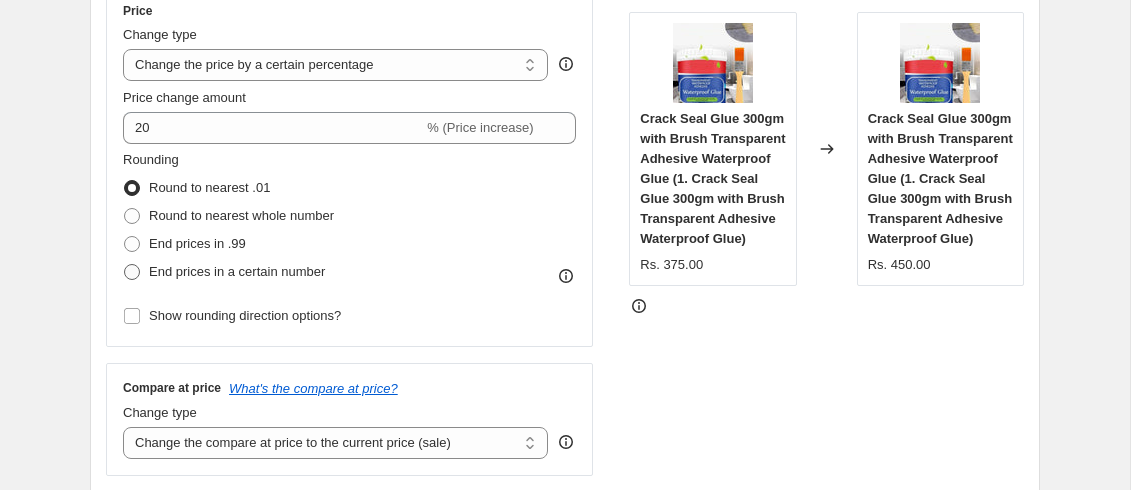 click at bounding box center [132, 272] 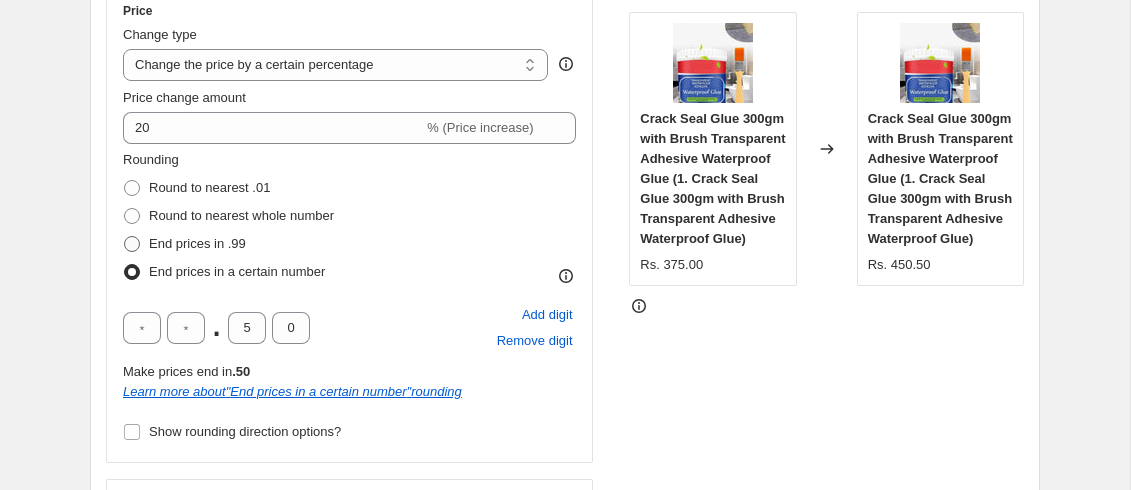 click at bounding box center [132, 244] 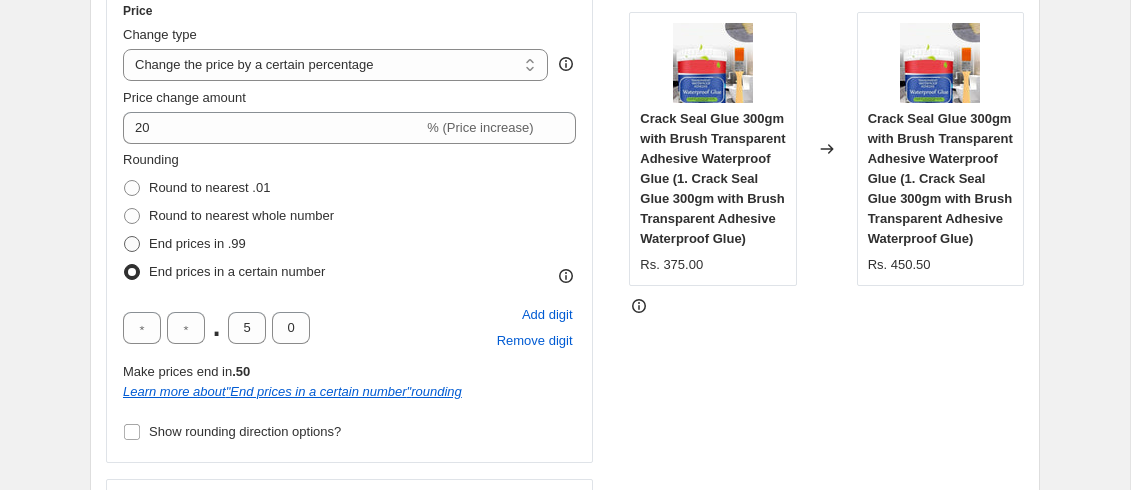 radio on "true" 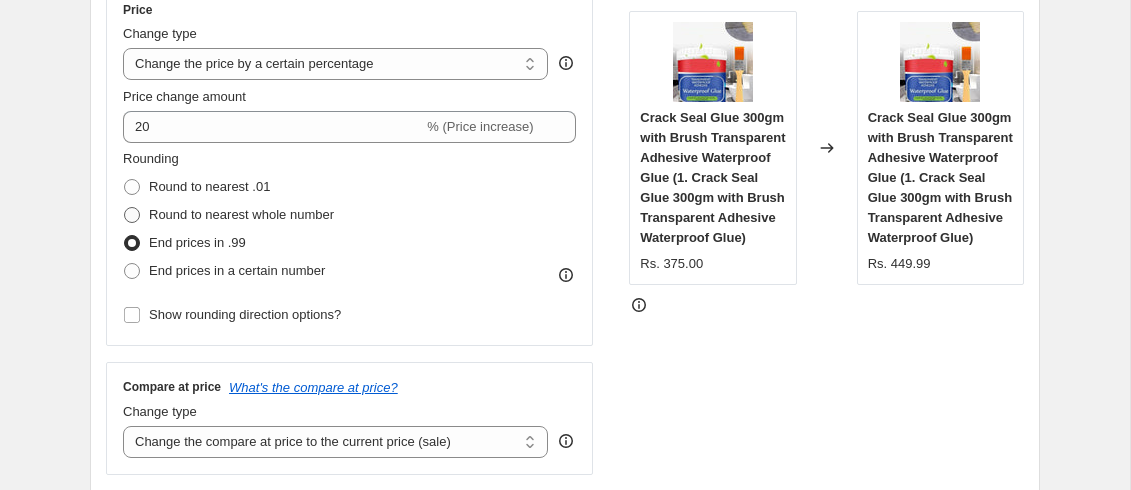 scroll, scrollTop: 382, scrollLeft: 0, axis: vertical 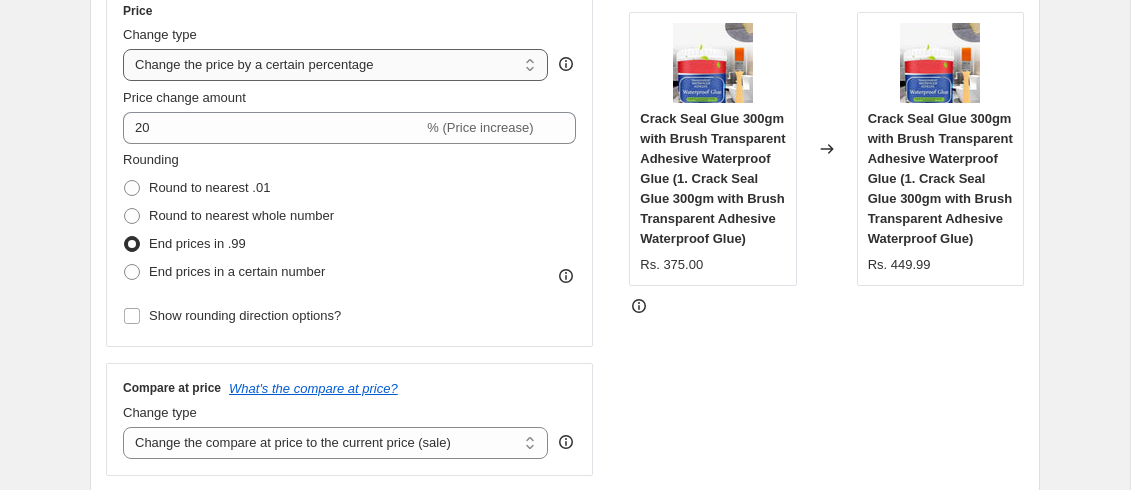 click on "Change the price to a certain amount Change the price by a certain amount Change the price by a certain percentage Change the price to the current compare at price (price before sale) Change the price by a certain amount relative to the compare at price Change the price by a certain percentage relative to the compare at price Don't change the price Change the price by a certain percentage relative to the cost per item Change price to certain cost margin" at bounding box center [335, 65] 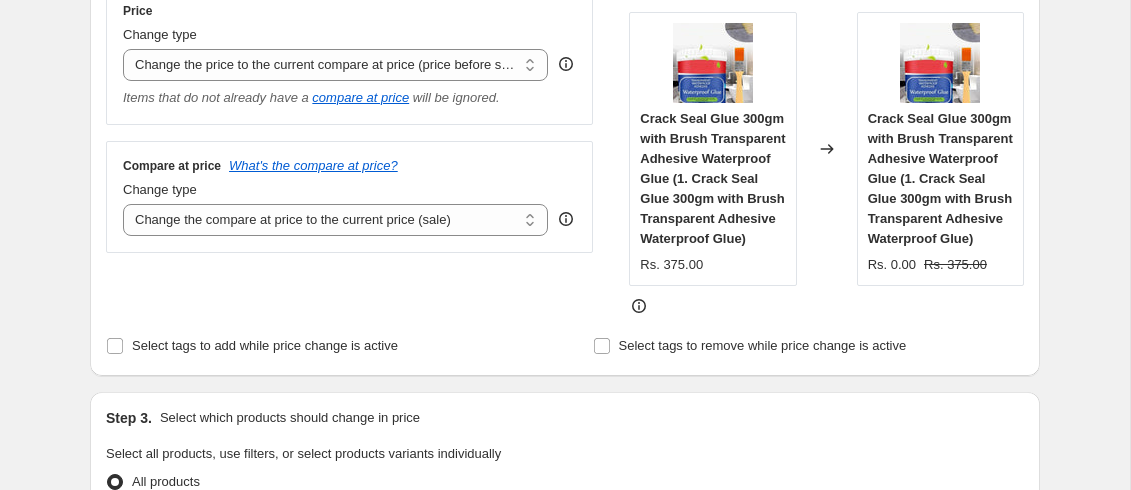 click on "Compare at price What's the compare at price? Change type Change the compare at price to the current price (sale) Change the compare at price to a certain amount Change the compare at price by a certain amount Change the compare at price by a certain percentage Change the compare at price by a certain amount relative to the actual price Change the compare at price by a certain percentage relative to the actual price Don't change the compare at price Remove the compare at price Change the compare at price to the current price (sale)" at bounding box center (349, 197) 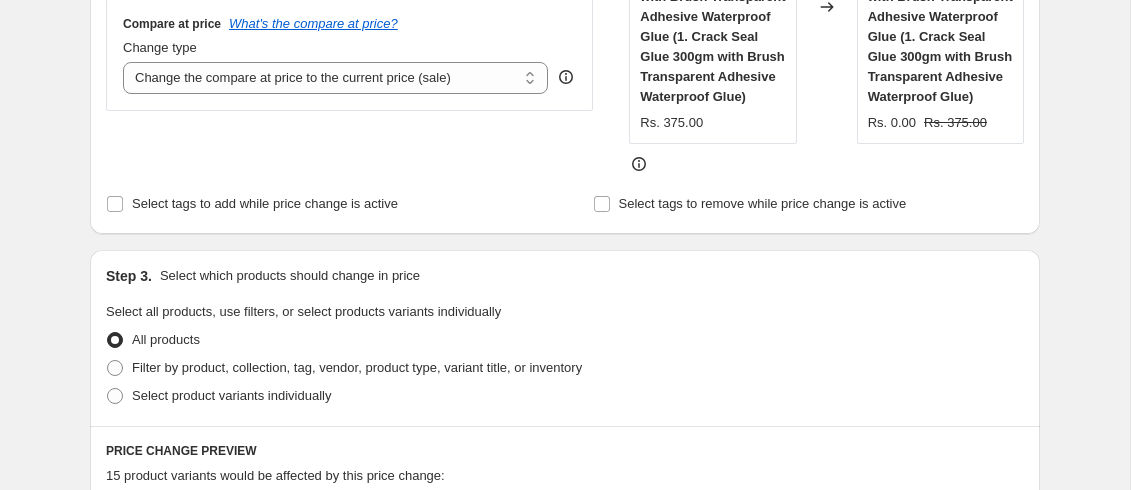 scroll, scrollTop: 494, scrollLeft: 0, axis: vertical 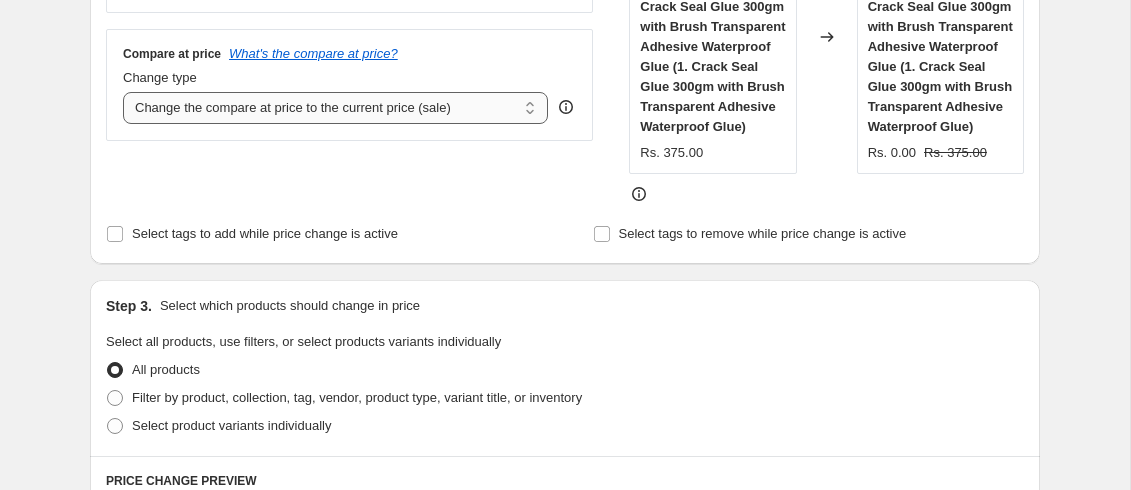 click on "Change the compare at price to the current price (sale) Change the compare at price to a certain amount Change the compare at price by a certain amount Change the compare at price by a certain percentage Change the compare at price by a certain amount relative to the actual price Change the compare at price by a certain percentage relative to the actual price Don't change the compare at price Remove the compare at price" at bounding box center [335, 108] 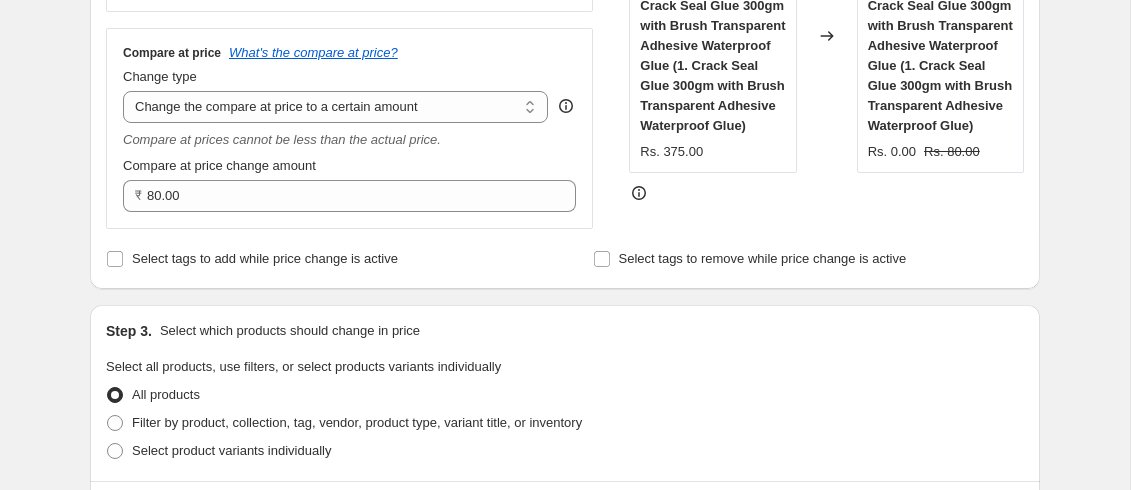 scroll, scrollTop: 494, scrollLeft: 0, axis: vertical 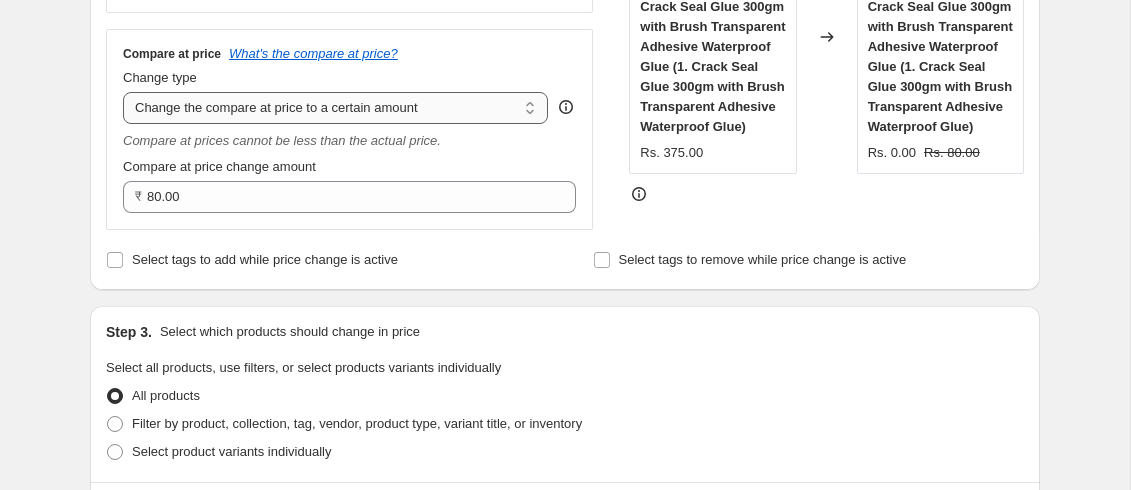click on "Change the compare at price to the current price (sale) Change the compare at price to a certain amount Change the compare at price by a certain amount Change the compare at price by a certain percentage Change the compare at price by a certain amount relative to the actual price Change the compare at price by a certain percentage relative to the actual price Don't change the compare at price Remove the compare at price" at bounding box center (335, 108) 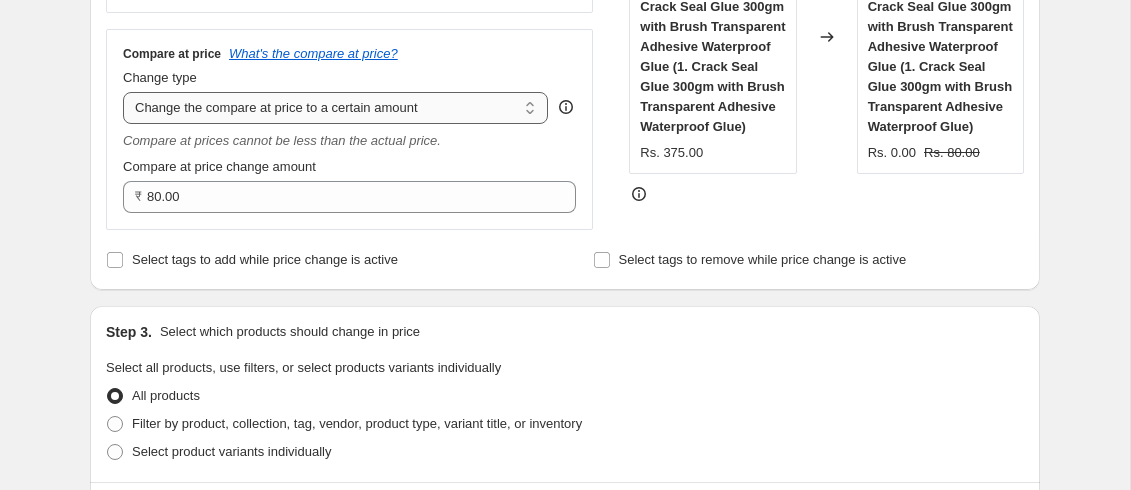 click on "Change the compare at price to the current price (sale) Change the compare at price to a certain amount Change the compare at price by a certain amount Change the compare at price by a certain percentage Change the compare at price by a certain amount relative to the actual price Change the compare at price by a certain percentage relative to the actual price Don't change the compare at price Remove the compare at price" at bounding box center (335, 108) 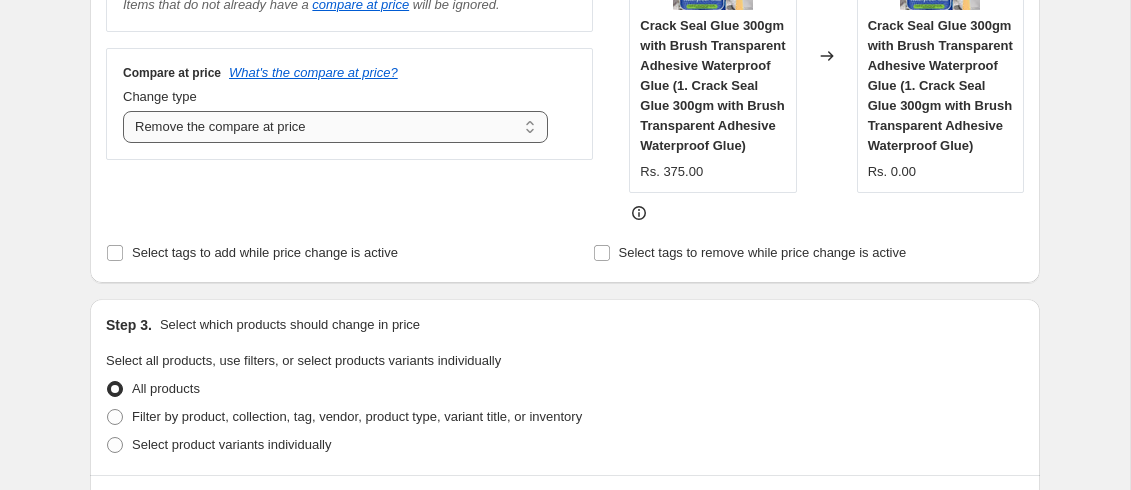 scroll, scrollTop: 382, scrollLeft: 0, axis: vertical 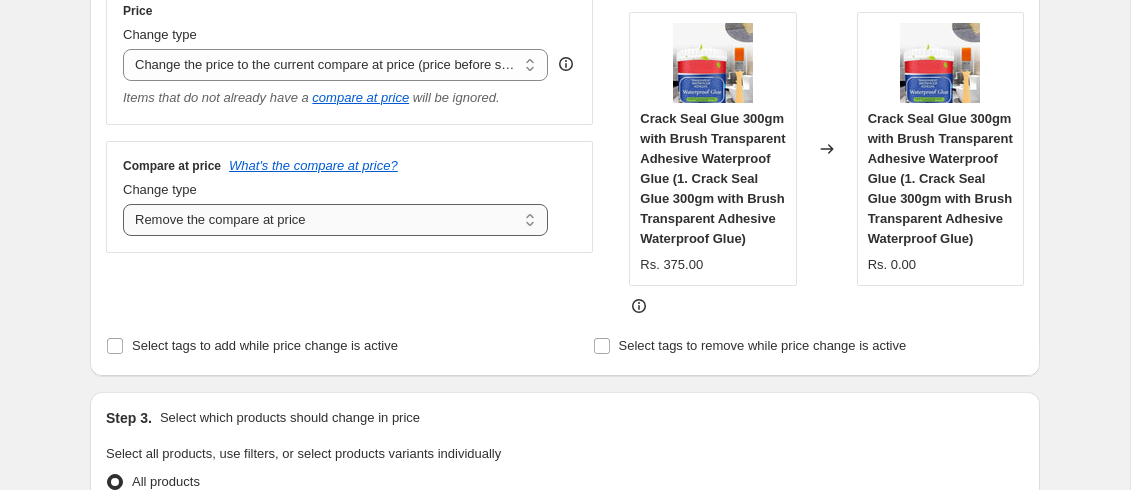 click on "Change the compare at price to the current price (sale) Change the compare at price to a certain amount Change the compare at price by a certain amount Change the compare at price by a certain percentage Change the compare at price by a certain amount relative to the actual price Change the compare at price by a certain percentage relative to the actual price Don't change the compare at price Remove the compare at price" at bounding box center (335, 220) 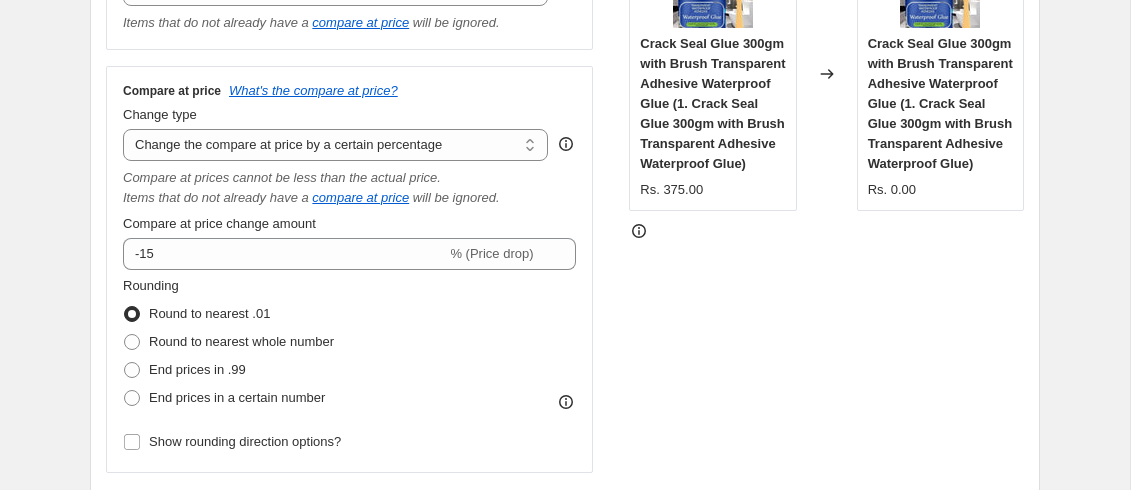 scroll, scrollTop: 382, scrollLeft: 0, axis: vertical 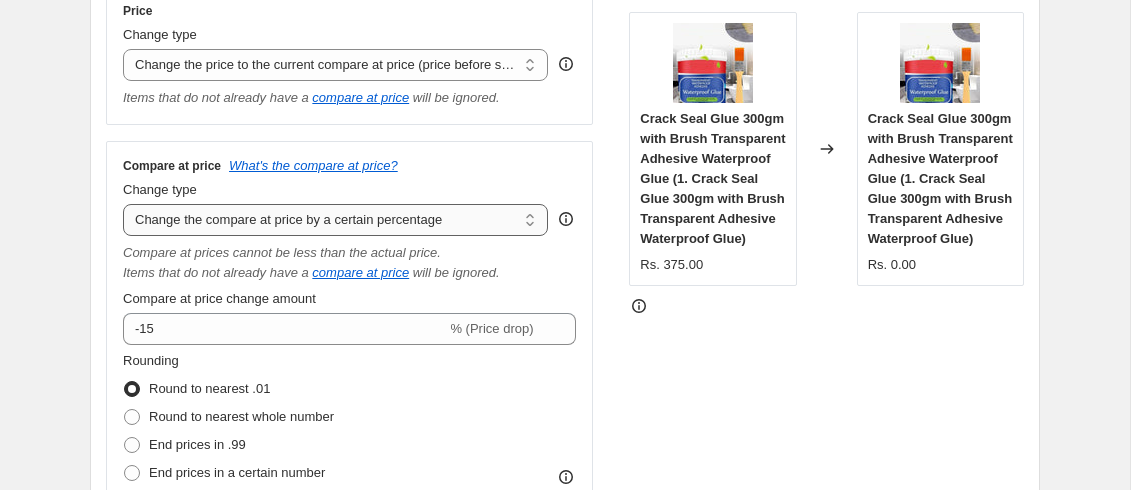 click on "Change the compare at price to the current price (sale) Change the compare at price to a certain amount Change the compare at price by a certain amount Change the compare at price by a certain percentage Change the compare at price by a certain amount relative to the actual price Change the compare at price by a certain percentage relative to the actual price Don't change the compare at price Remove the compare at price" at bounding box center (335, 220) 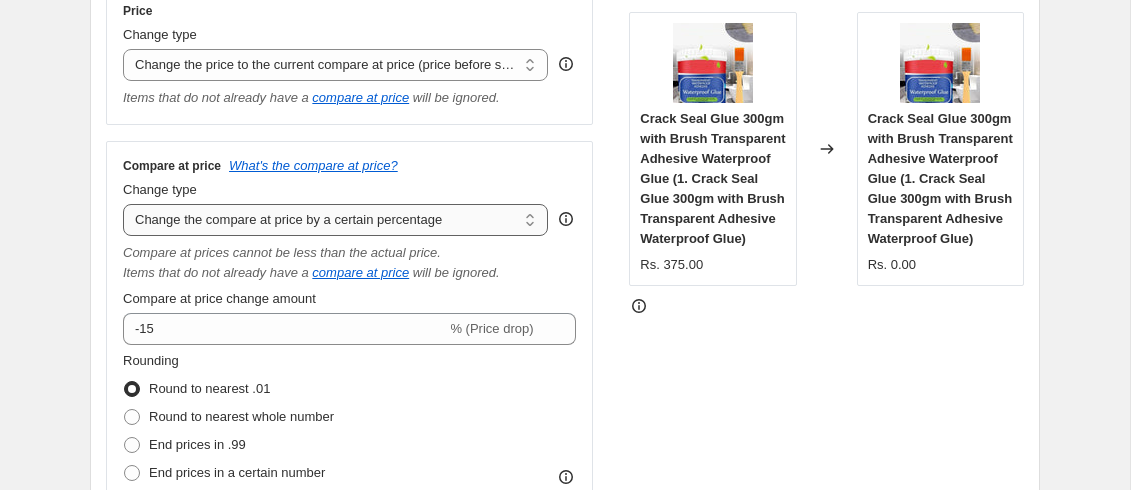 select on "by" 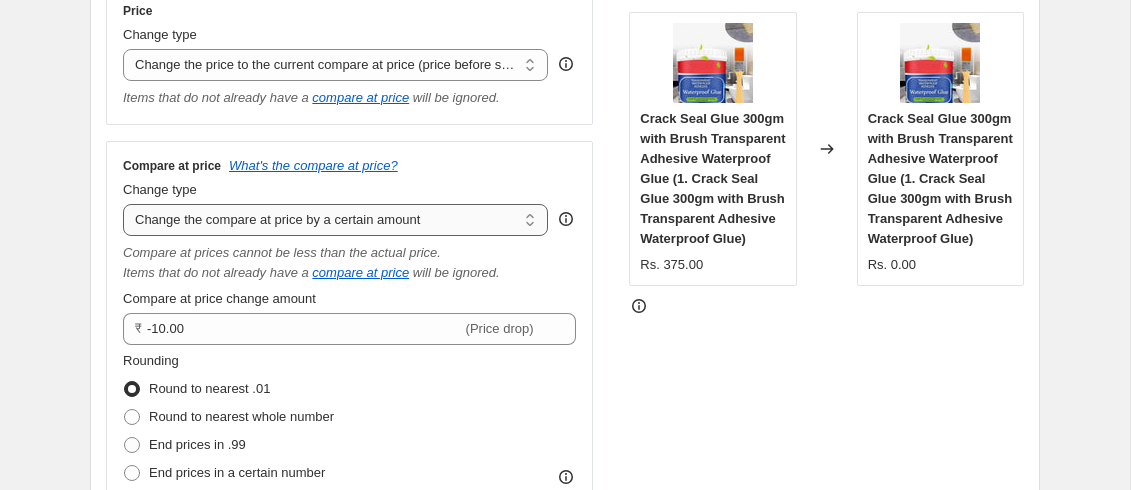 click on "Change the compare at price to the current price (sale) Change the compare at price to a certain amount Change the compare at price by a certain amount Change the compare at price by a certain percentage Change the compare at price by a certain amount relative to the actual price Change the compare at price by a certain percentage relative to the actual price Don't change the compare at price Remove the compare at price" at bounding box center (335, 220) 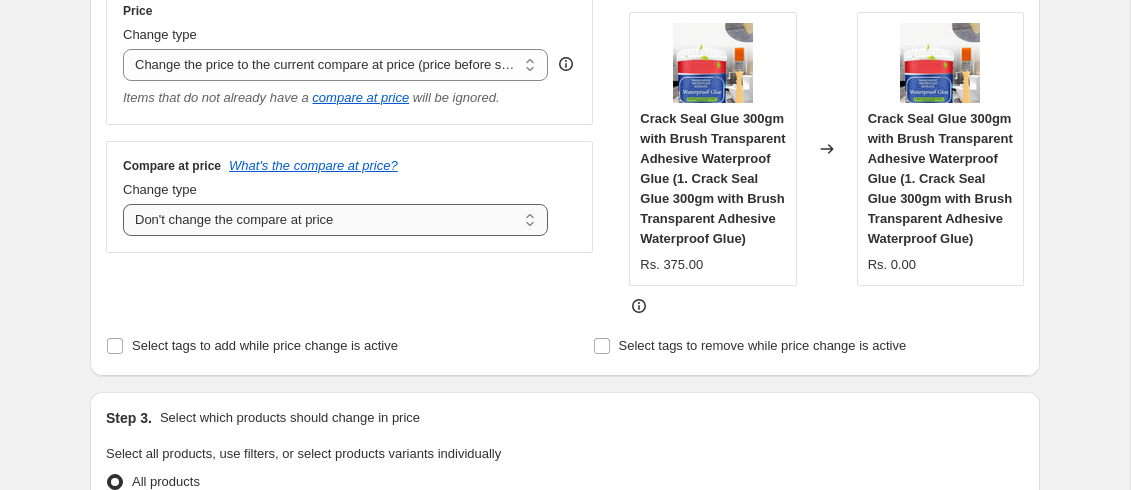 click on "Change the compare at price to the current price (sale) Change the compare at price to a certain amount Change the compare at price by a certain amount Change the compare at price by a certain percentage Change the compare at price by a certain amount relative to the actual price Change the compare at price by a certain percentage relative to the actual price Don't change the compare at price Remove the compare at price" at bounding box center [335, 220] 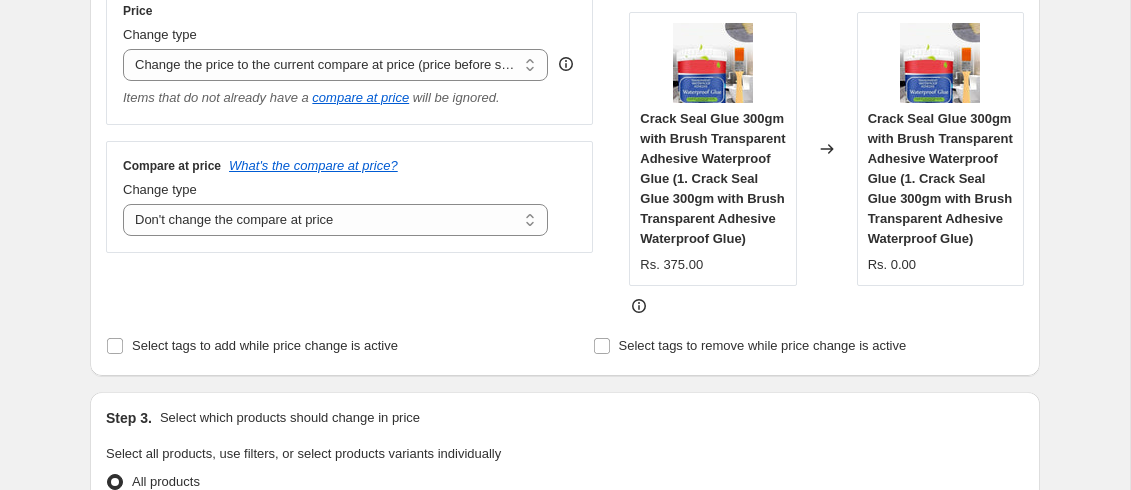 click on "Compare at price What's the compare at price? Change type Change the compare at price to the current price (sale) Change the compare at price to a certain amount Change the compare at price by a certain amount Change the compare at price by a certain percentage Change the compare at price by a certain amount relative to the actual price Change the compare at price by a certain percentage relative to the actual price Don't change the compare at price Remove the compare at price Don't change the compare at price" at bounding box center (349, 197) 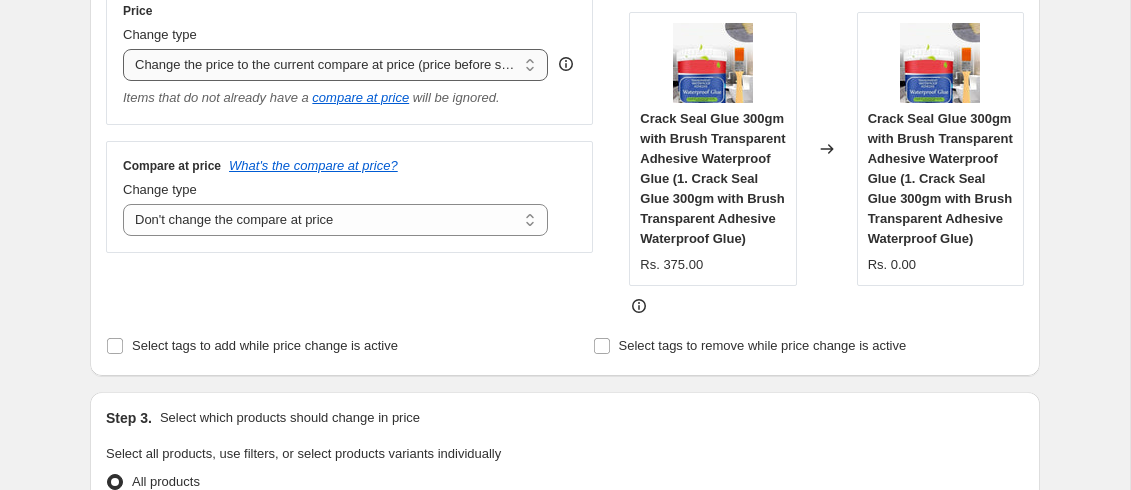 click on "Change the price to a certain amount Change the price by a certain amount Change the price by a certain percentage Change the price to the current compare at price (price before sale) Change the price by a certain amount relative to the compare at price Change the price by a certain percentage relative to the compare at price Don't change the price Change the price by a certain percentage relative to the cost per item Change price to certain cost margin" at bounding box center (335, 65) 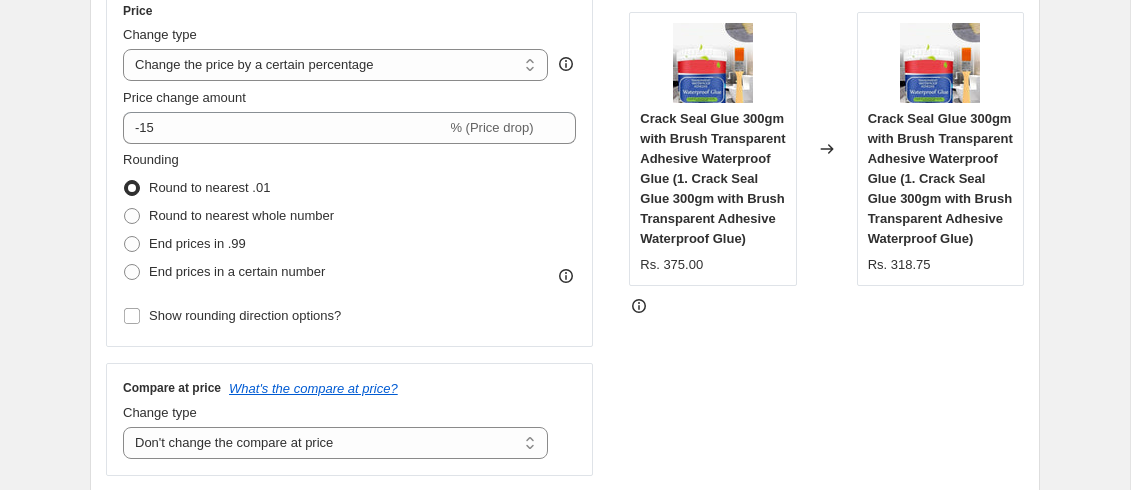 click on "Rounding Round to nearest .01 Round to nearest whole number End prices in .99 End prices in a certain number" at bounding box center (349, 218) 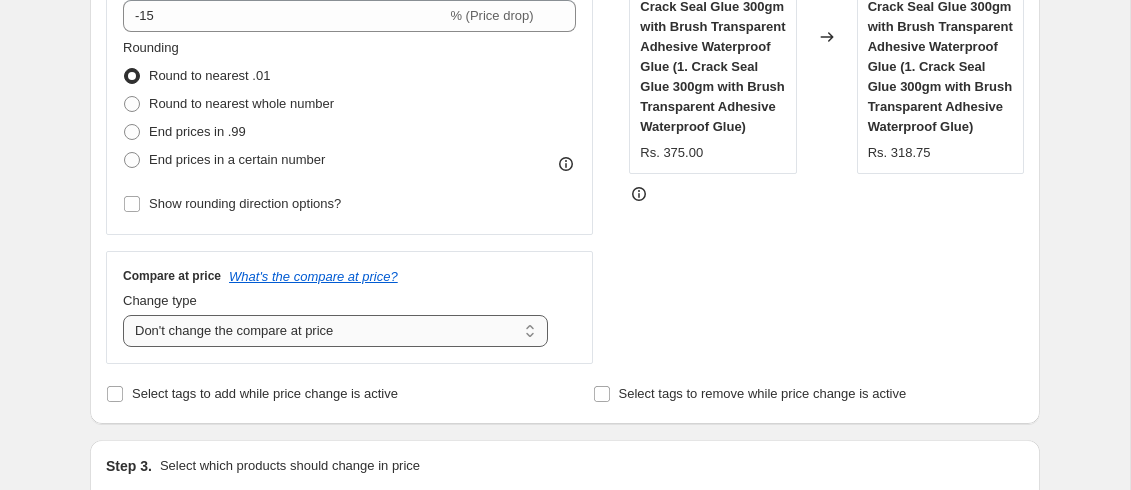 scroll, scrollTop: 718, scrollLeft: 0, axis: vertical 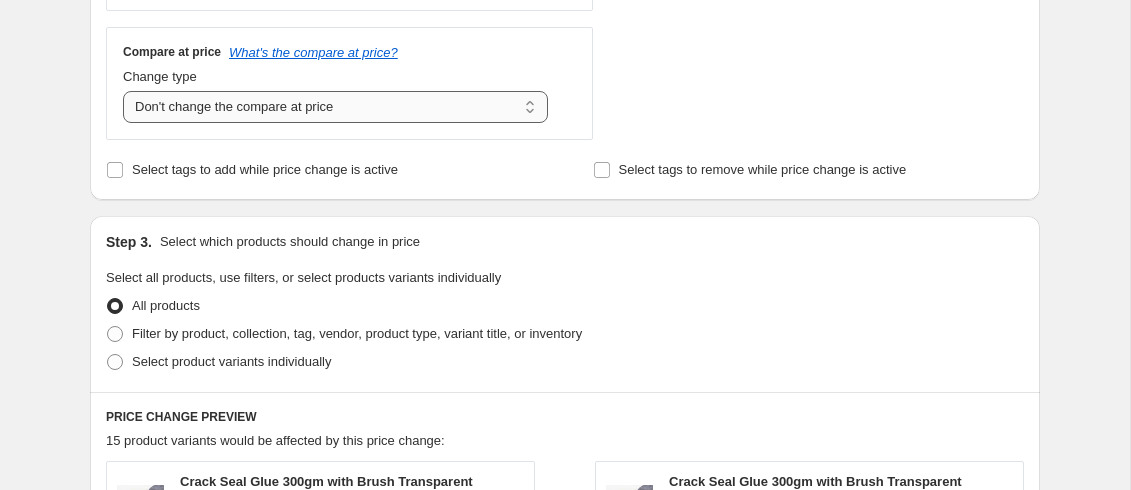 click on "Change the compare at price to the current price (sale) Change the compare at price to a certain amount Change the compare at price by a certain amount Change the compare at price by a certain percentage Change the compare at price by a certain amount relative to the actual price Change the compare at price by a certain percentage relative to the actual price Don't change the compare at price Remove the compare at price" at bounding box center [335, 107] 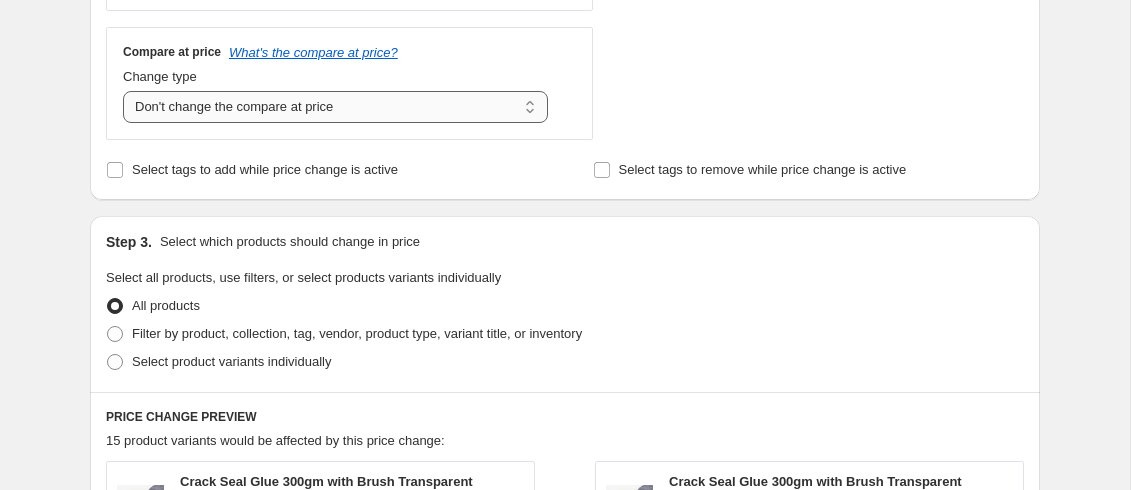 click on "Change the compare at price to the current price (sale) Change the compare at price to a certain amount Change the compare at price by a certain amount Change the compare at price by a certain percentage Change the compare at price by a certain amount relative to the actual price Change the compare at price by a certain percentage relative to the actual price Don't change the compare at price Remove the compare at price" at bounding box center (335, 107) 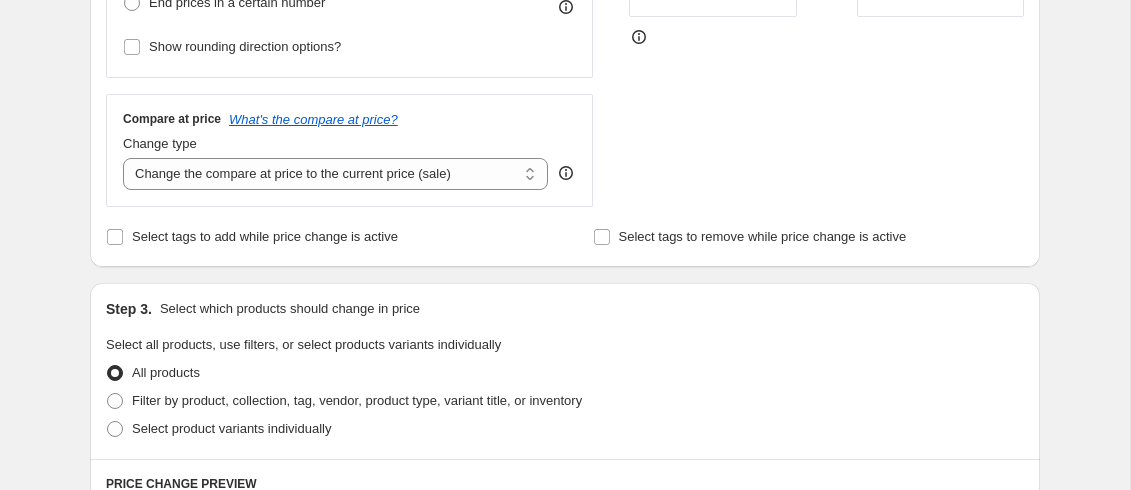 scroll, scrollTop: 606, scrollLeft: 0, axis: vertical 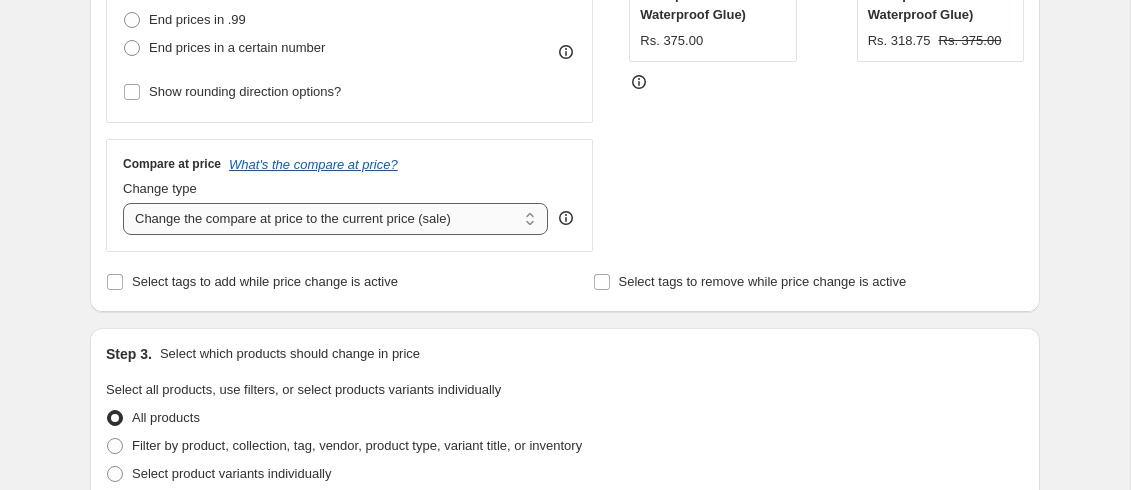 click on "Change the compare at price to the current price (sale) Change the compare at price to a certain amount Change the compare at price by a certain amount Change the compare at price by a certain percentage Change the compare at price by a certain amount relative to the actual price Change the compare at price by a certain percentage relative to the actual price Don't change the compare at price Remove the compare at price" at bounding box center [335, 219] 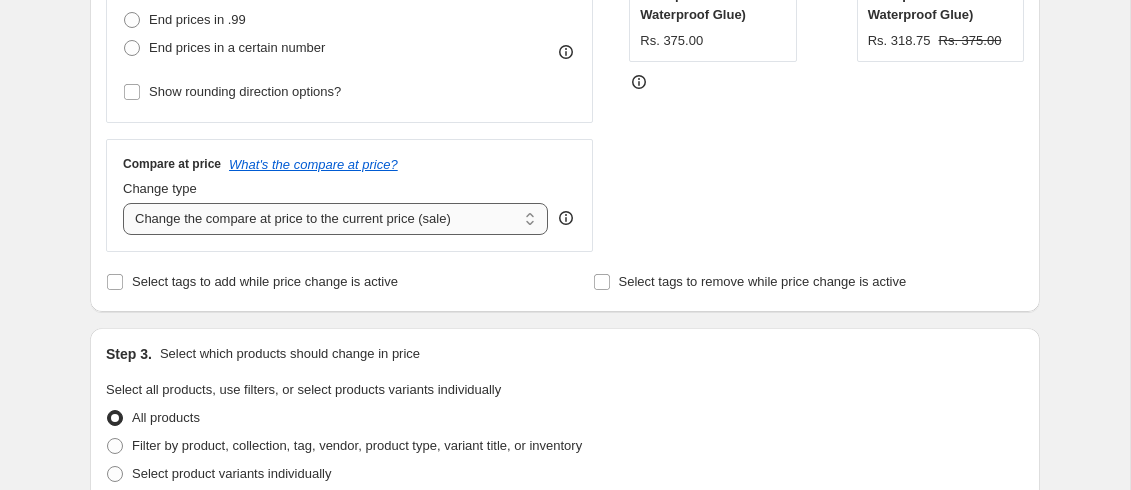click on "Change the compare at price to the current price (sale) Change the compare at price to a certain amount Change the compare at price by a certain amount Change the compare at price by a certain percentage Change the compare at price by a certain amount relative to the actual price Change the compare at price by a certain percentage relative to the actual price Don't change the compare at price Remove the compare at price" at bounding box center (335, 219) 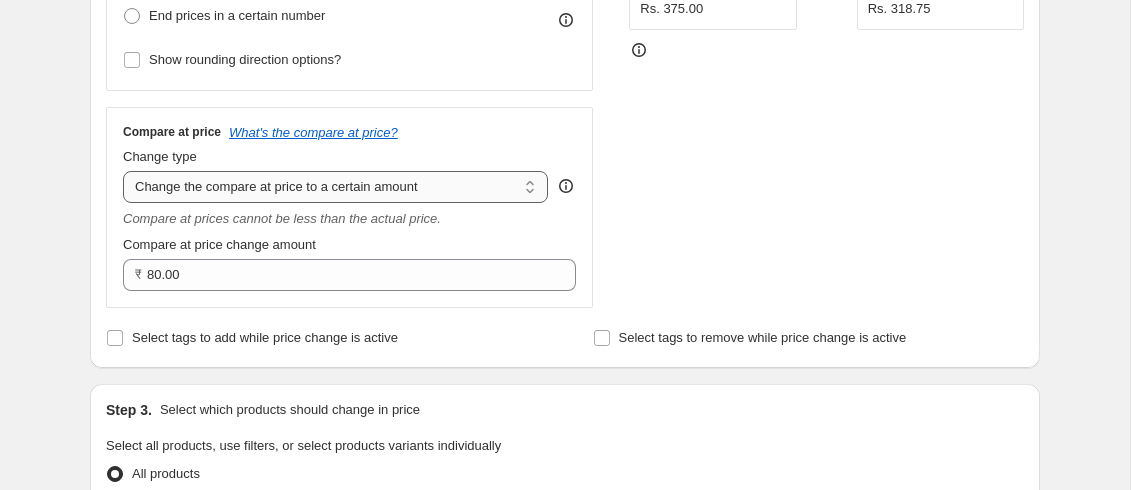 scroll, scrollTop: 606, scrollLeft: 0, axis: vertical 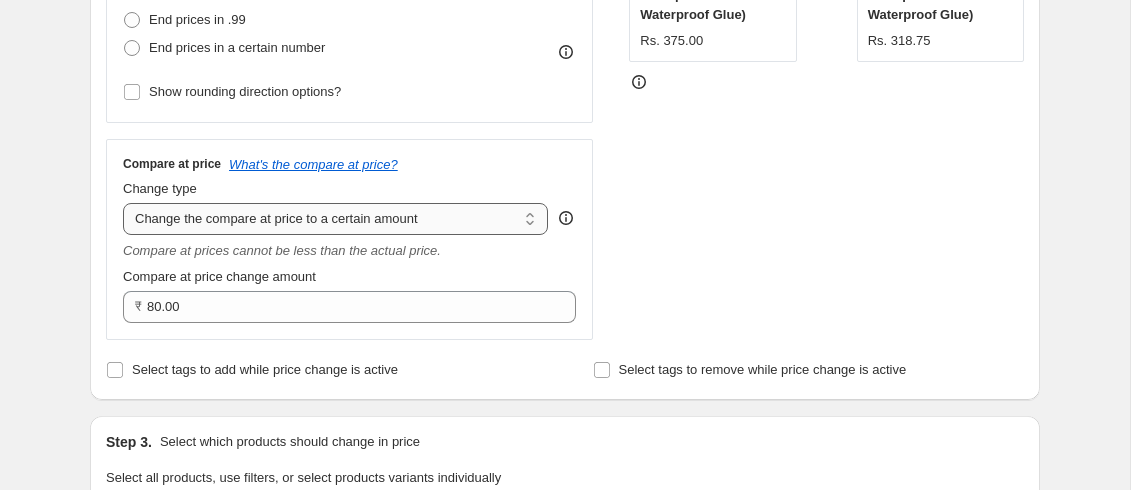 click on "Change the compare at price to the current price (sale) Change the compare at price to a certain amount Change the compare at price by a certain amount Change the compare at price by a certain percentage Change the compare at price by a certain amount relative to the actual price Change the compare at price by a certain percentage relative to the actual price Don't change the compare at price Remove the compare at price" at bounding box center (335, 219) 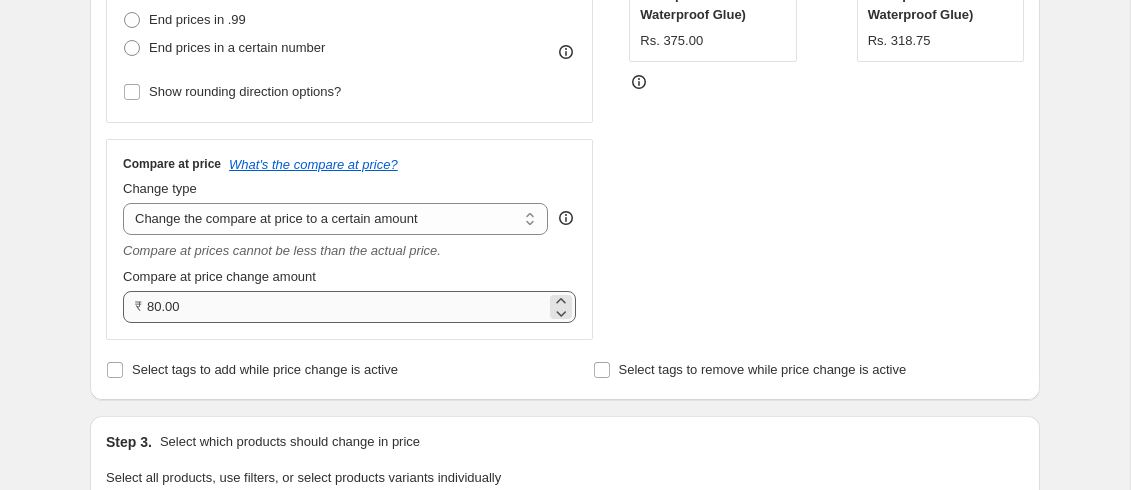 type on "-15" 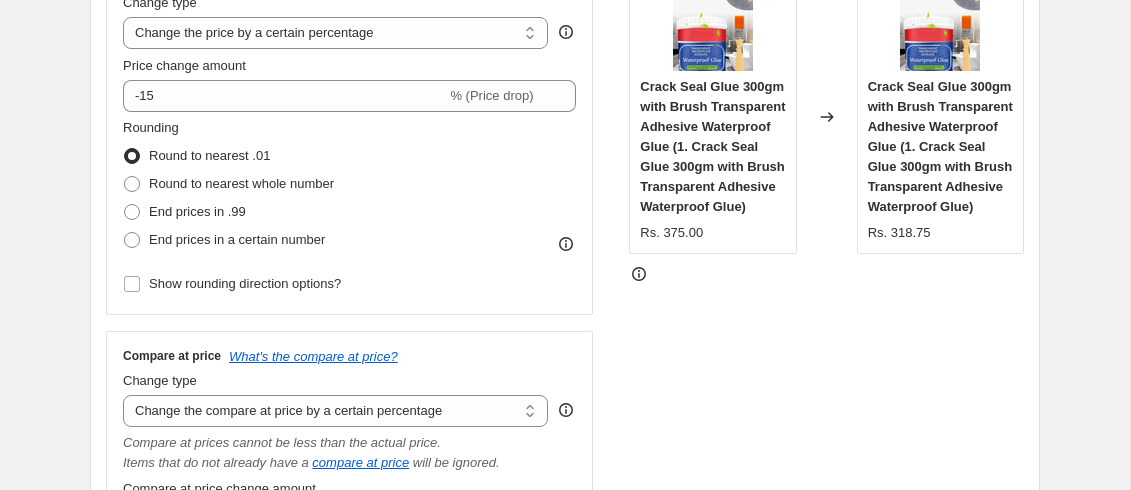 scroll, scrollTop: 382, scrollLeft: 0, axis: vertical 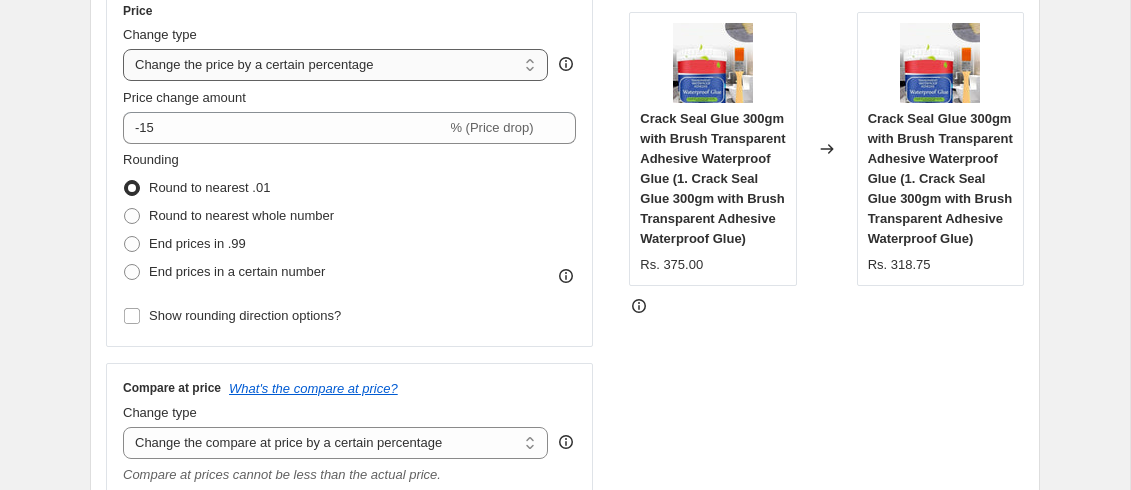 click on "Change the price to a certain amount Change the price by a certain amount Change the price by a certain percentage Change the price to the current compare at price (price before sale) Change the price by a certain amount relative to the compare at price Change the price by a certain percentage relative to the compare at price Don't change the price Change the price by a certain percentage relative to the cost per item Change price to certain cost margin" at bounding box center (335, 65) 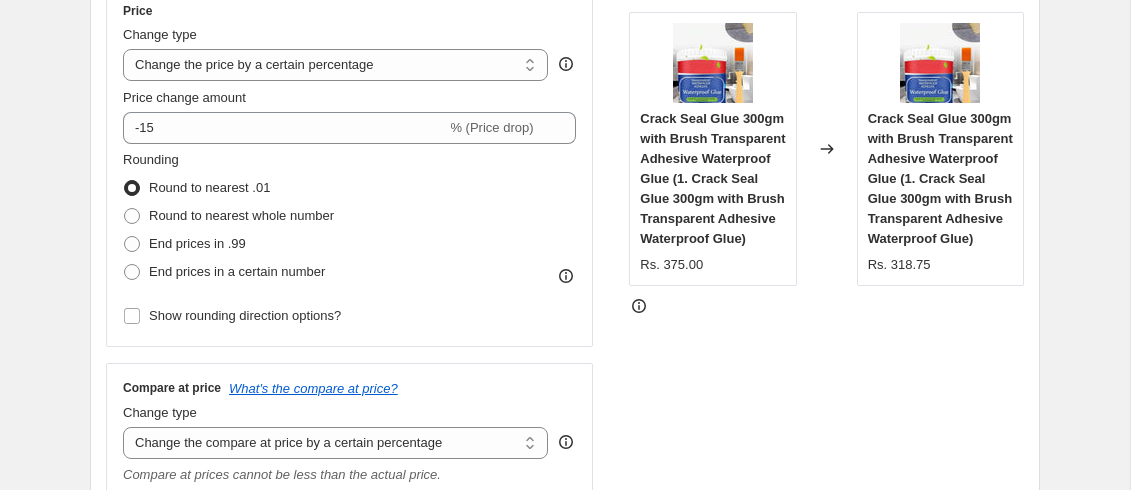 type on "-12.00" 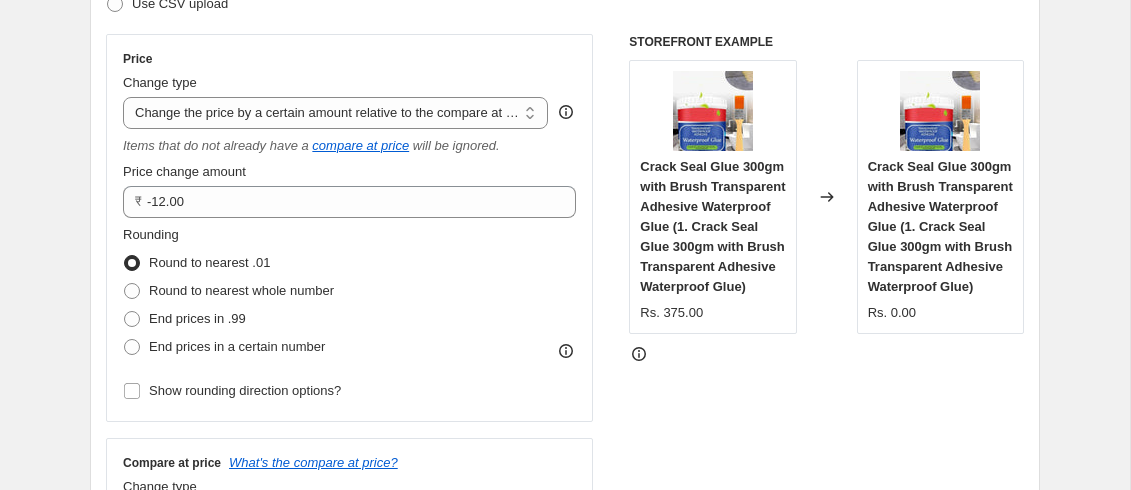scroll, scrollTop: 336, scrollLeft: 0, axis: vertical 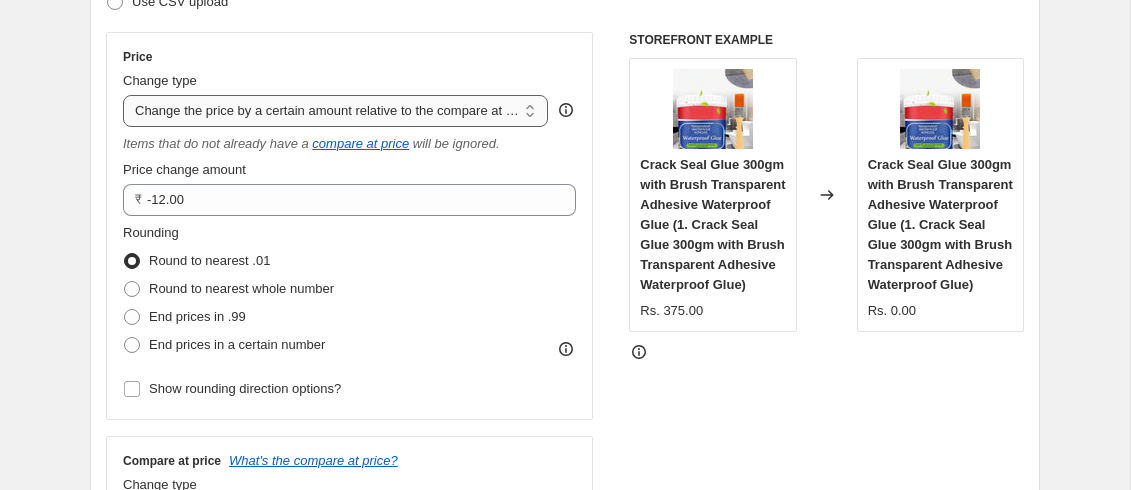 click on "Change the price to a certain amount Change the price by a certain amount Change the price by a certain percentage Change the price to the current compare at price (price before sale) Change the price by a certain amount relative to the compare at price Change the price by a certain percentage relative to the compare at price Don't change the price Change the price by a certain percentage relative to the cost per item Change price to certain cost margin" at bounding box center [335, 111] 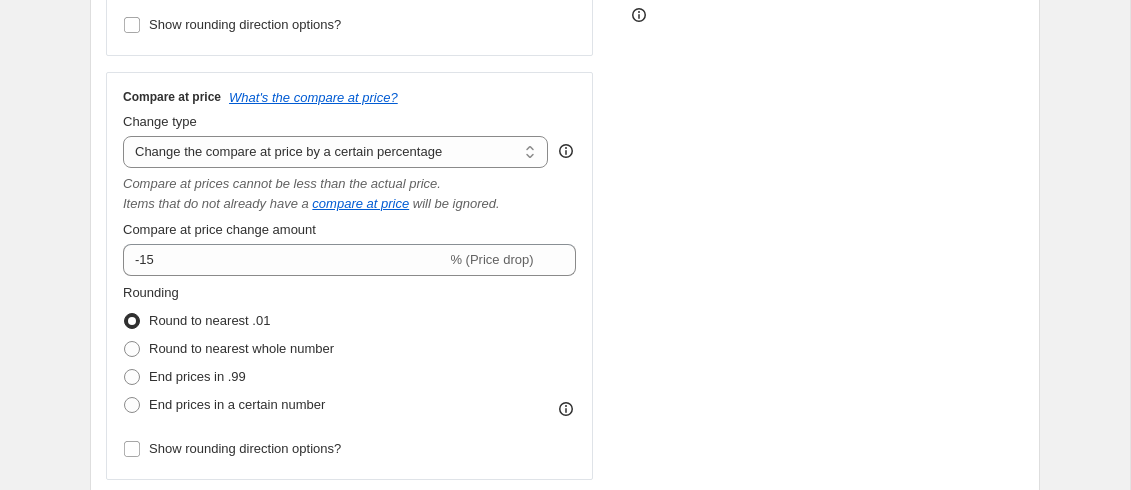 scroll, scrollTop: 671, scrollLeft: 0, axis: vertical 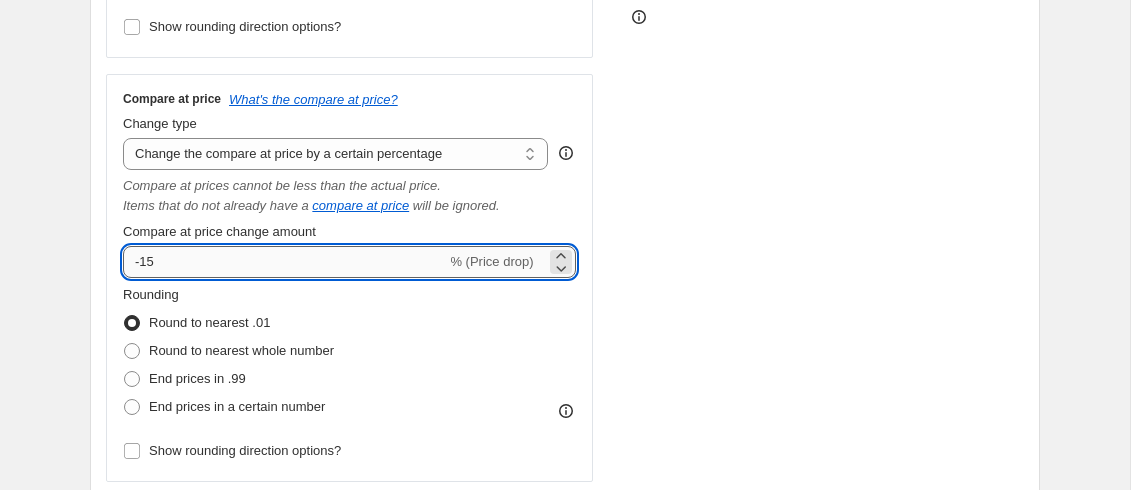 click on "-15" at bounding box center (284, 262) 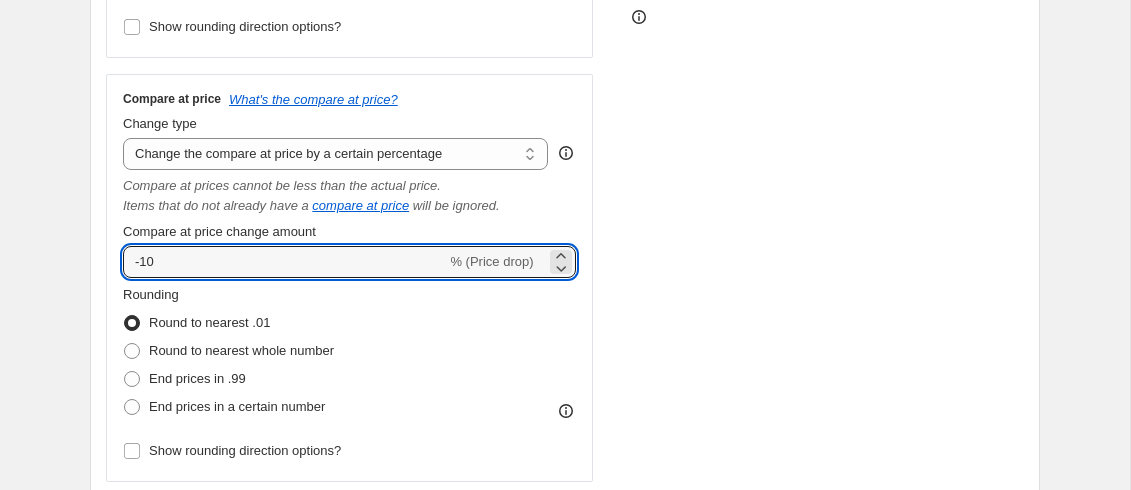type on "-10" 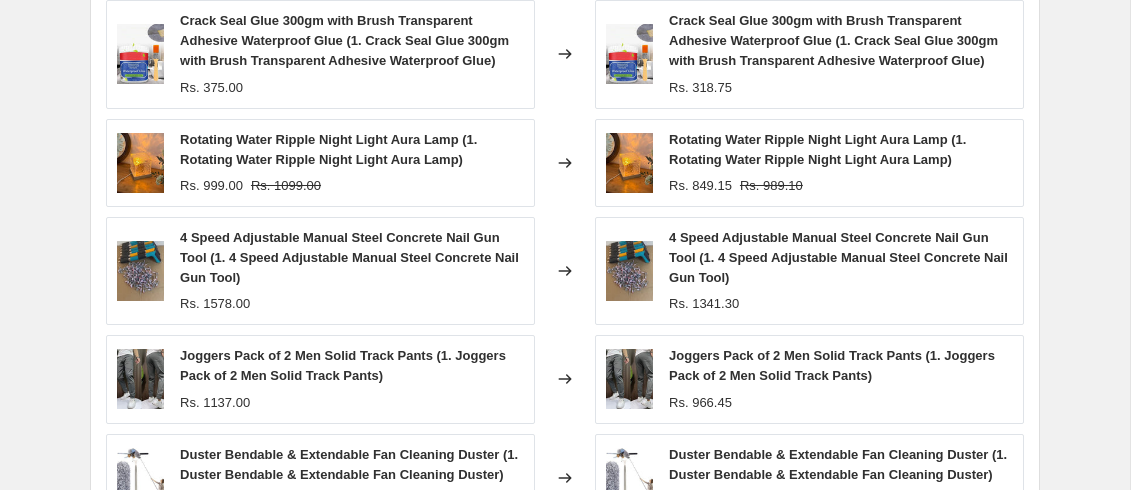 scroll, scrollTop: 1568, scrollLeft: 0, axis: vertical 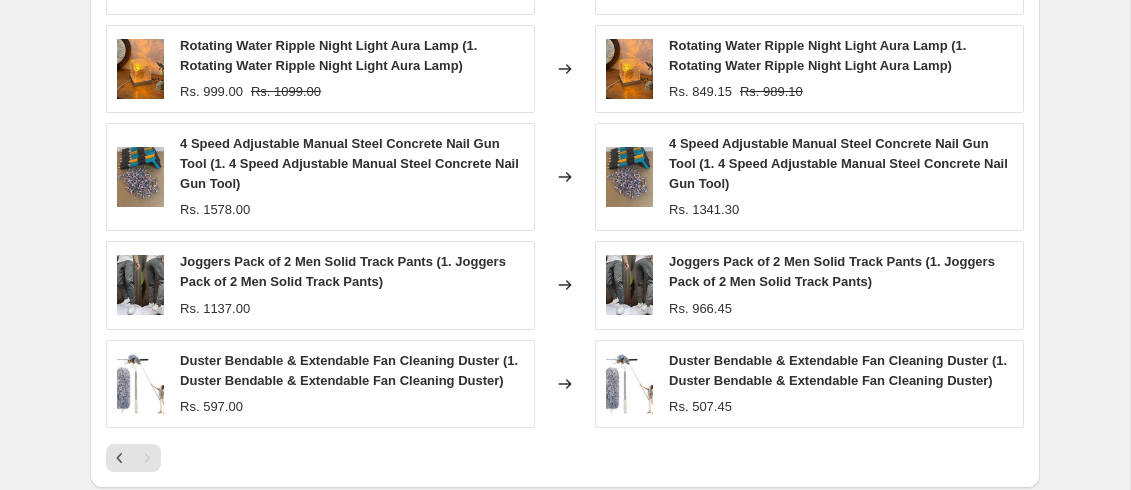 click on "Rs. 1578.00" at bounding box center [352, 210] 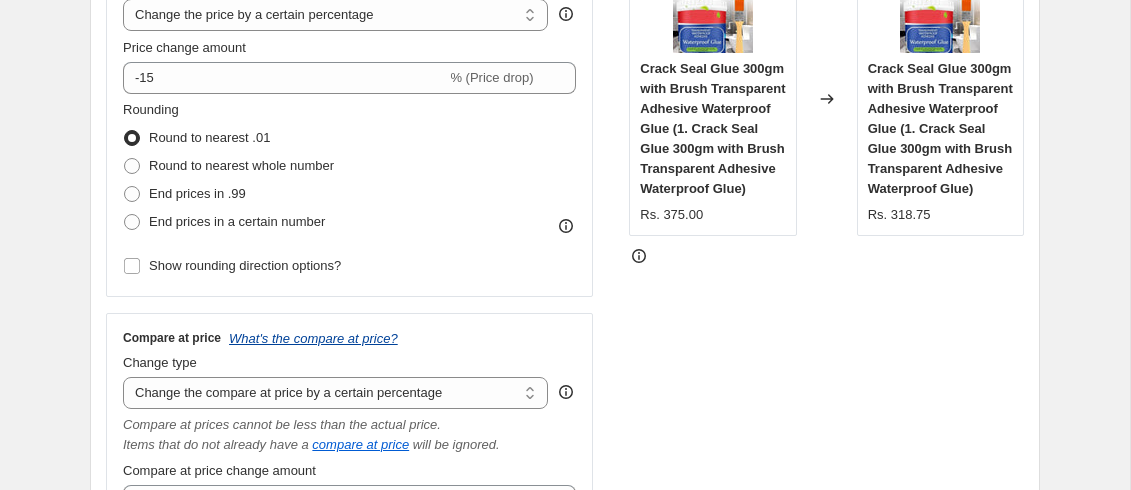 scroll, scrollTop: 336, scrollLeft: 0, axis: vertical 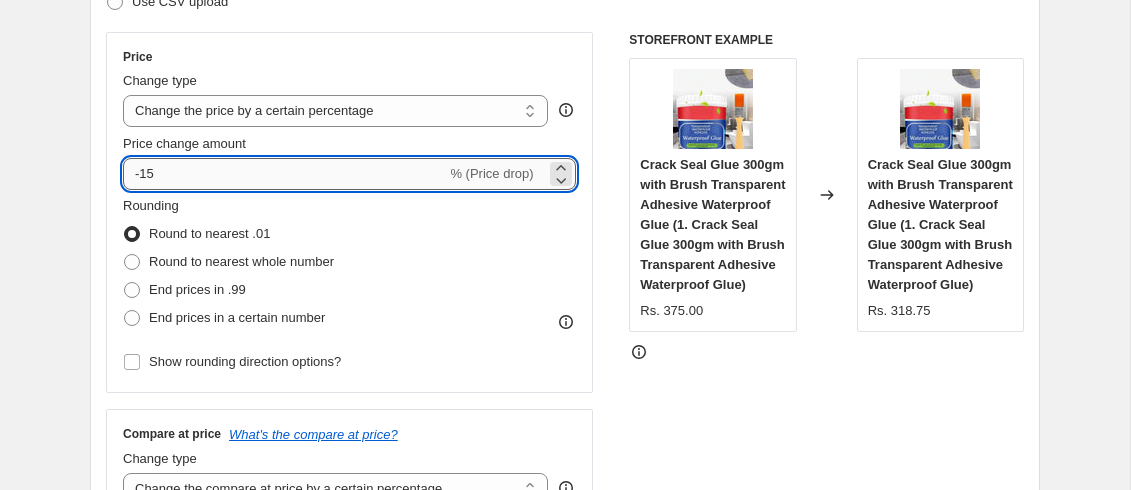 click on "-15" at bounding box center [284, 174] 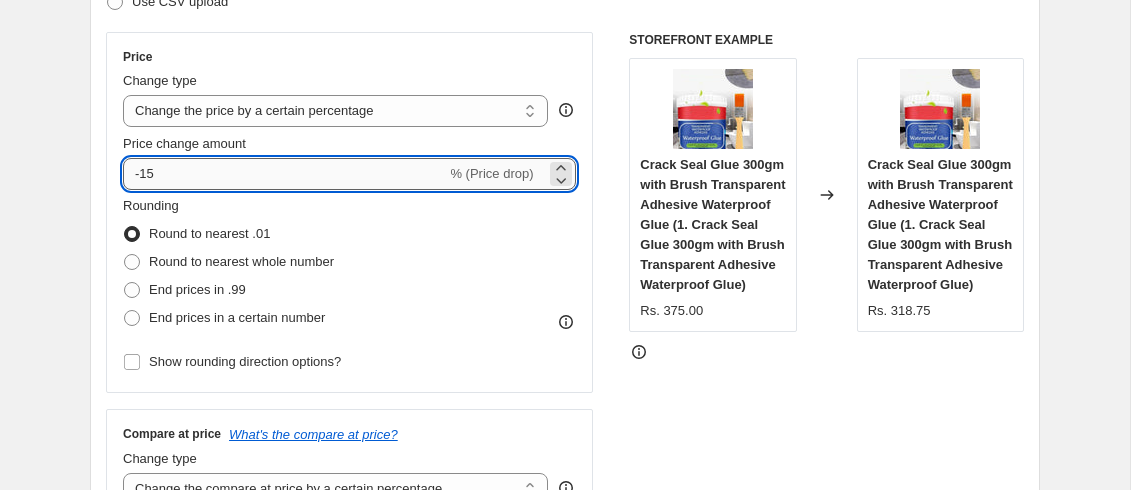 type on "-1" 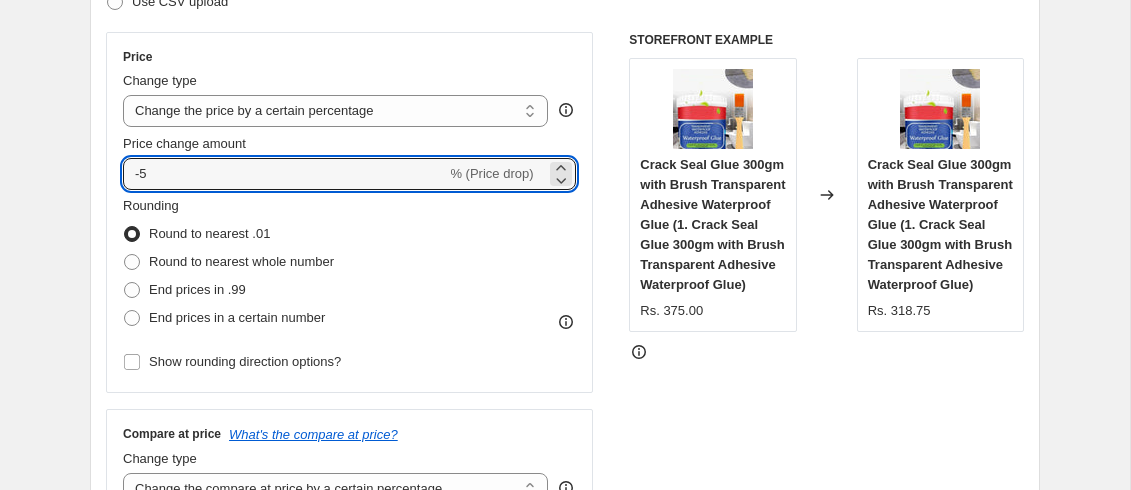 type on "-5" 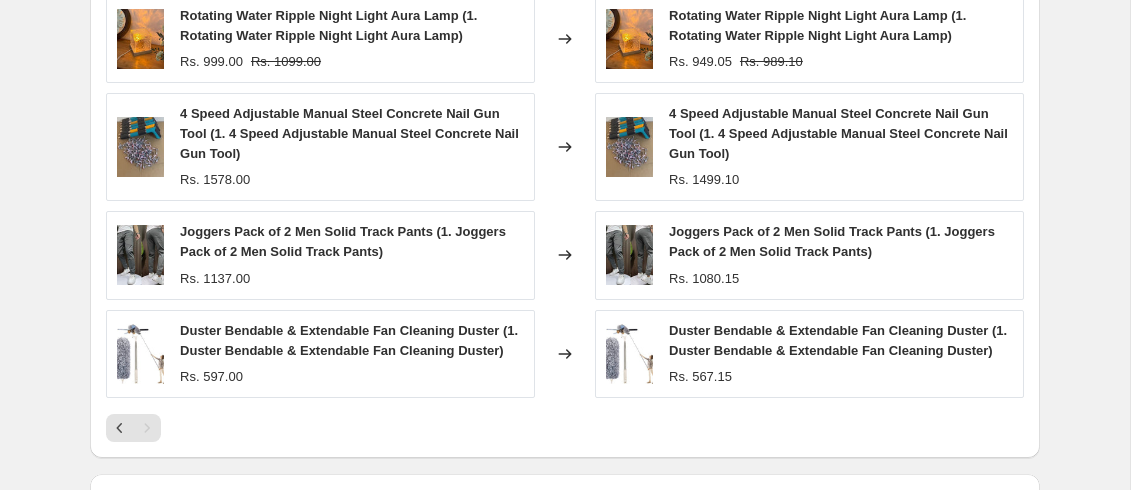 scroll, scrollTop: 1792, scrollLeft: 0, axis: vertical 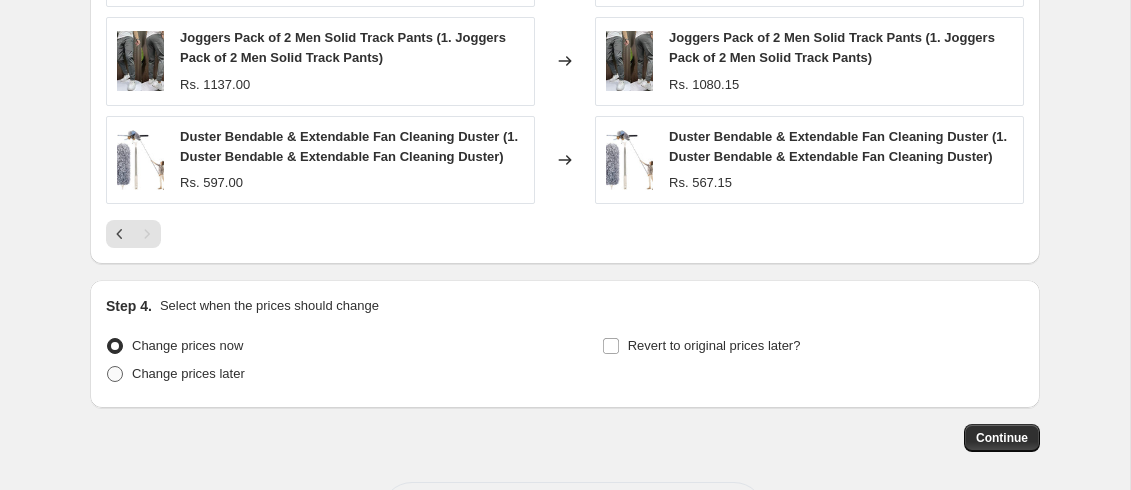 click at bounding box center (115, 374) 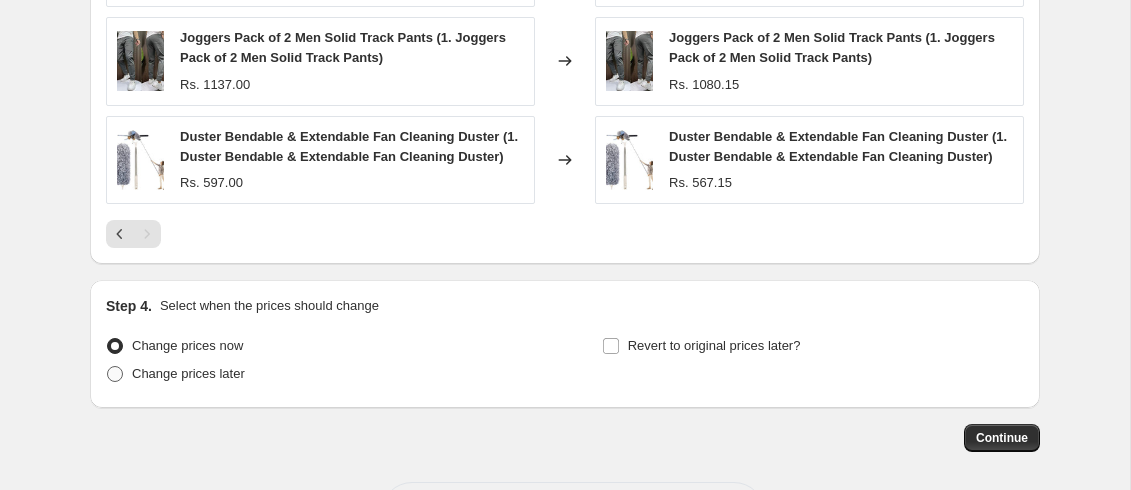 radio on "true" 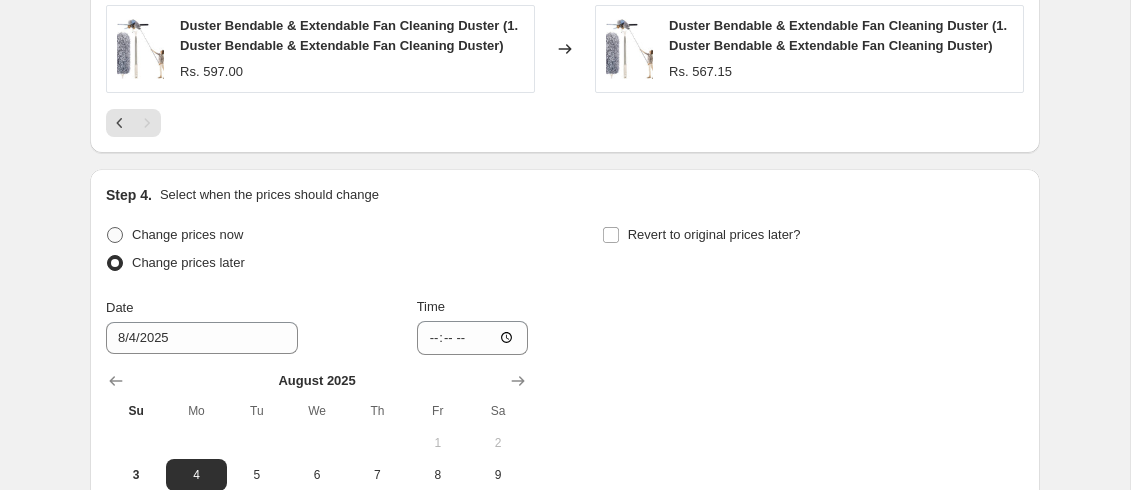 click at bounding box center (115, 235) 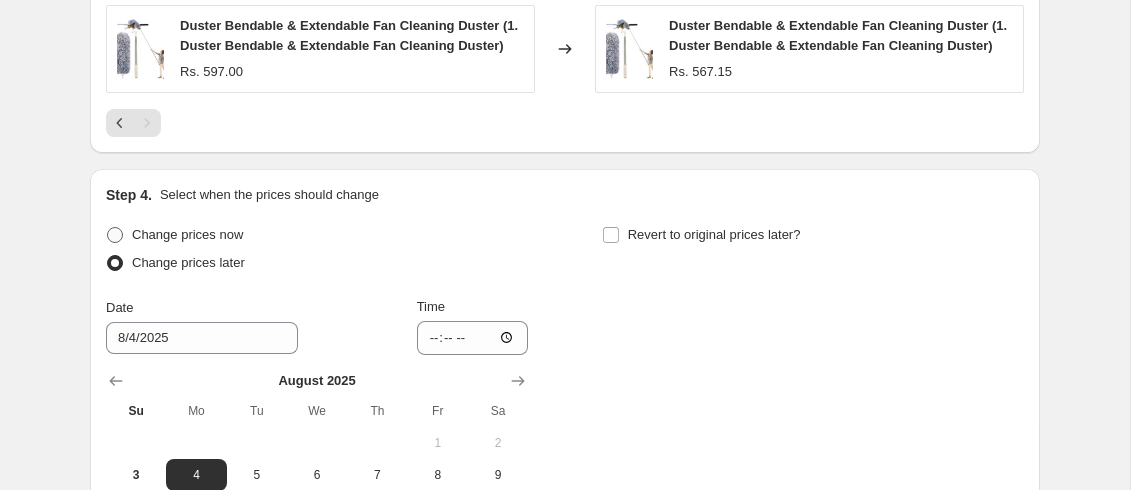 radio on "true" 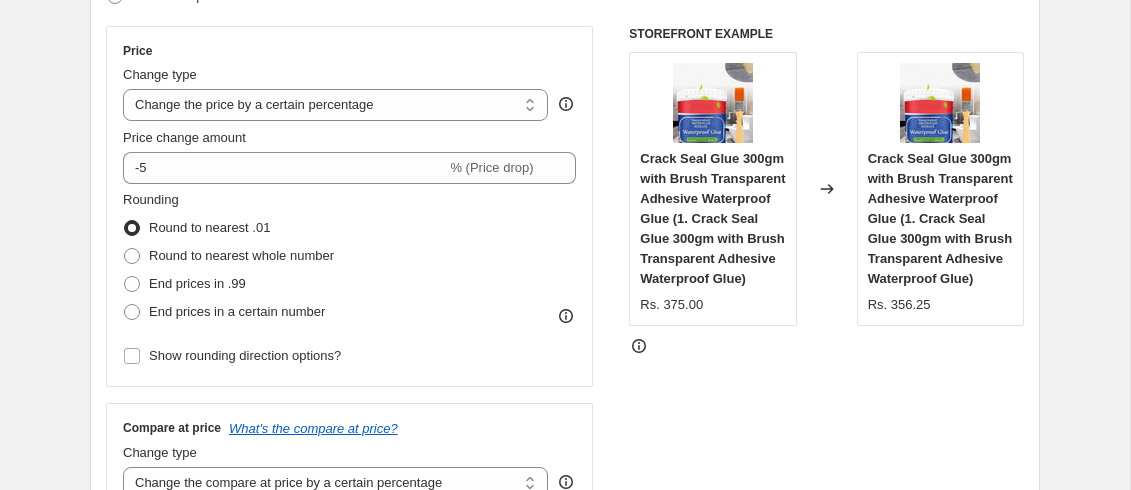 scroll, scrollTop: 310, scrollLeft: 0, axis: vertical 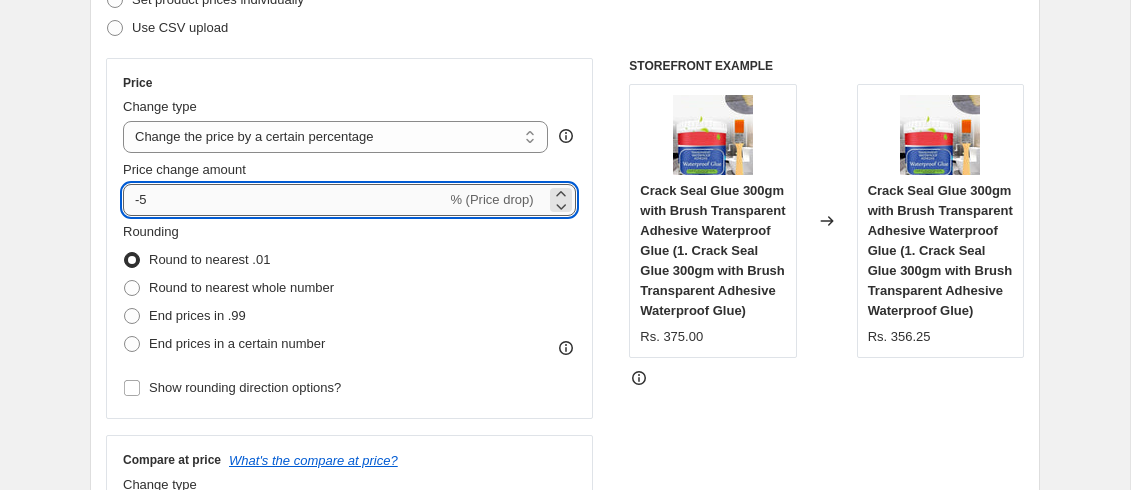 click on "-5" at bounding box center (284, 200) 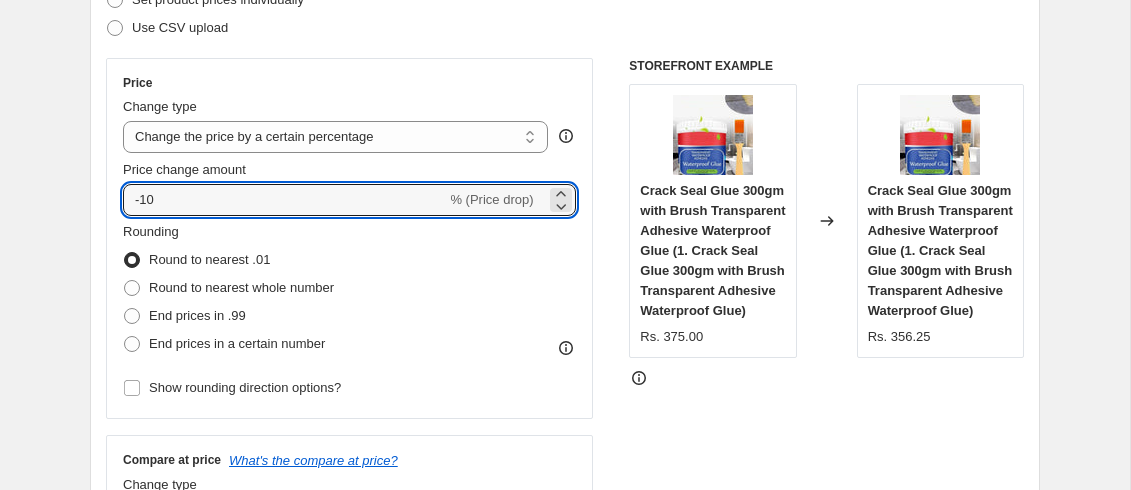 type on "-10" 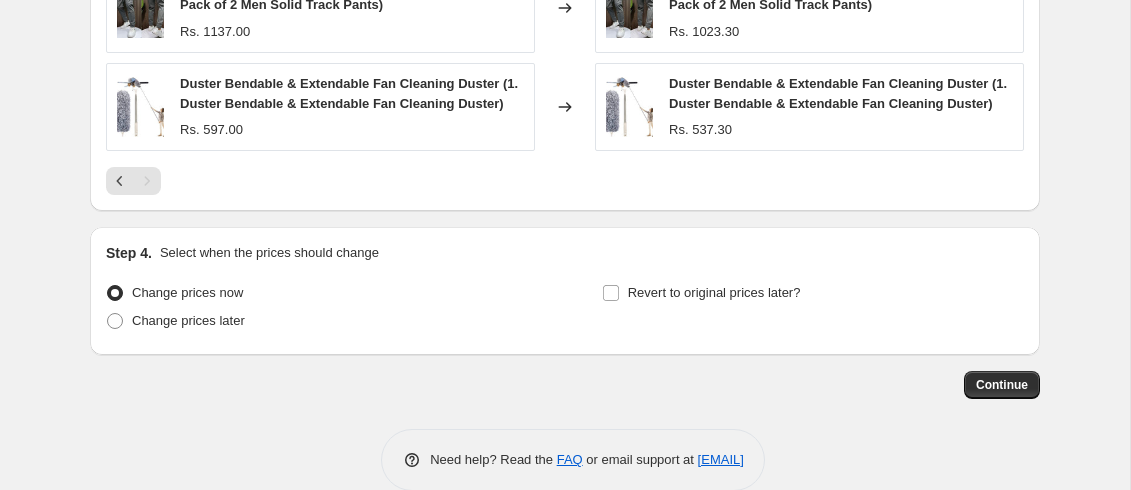 scroll, scrollTop: 1877, scrollLeft: 0, axis: vertical 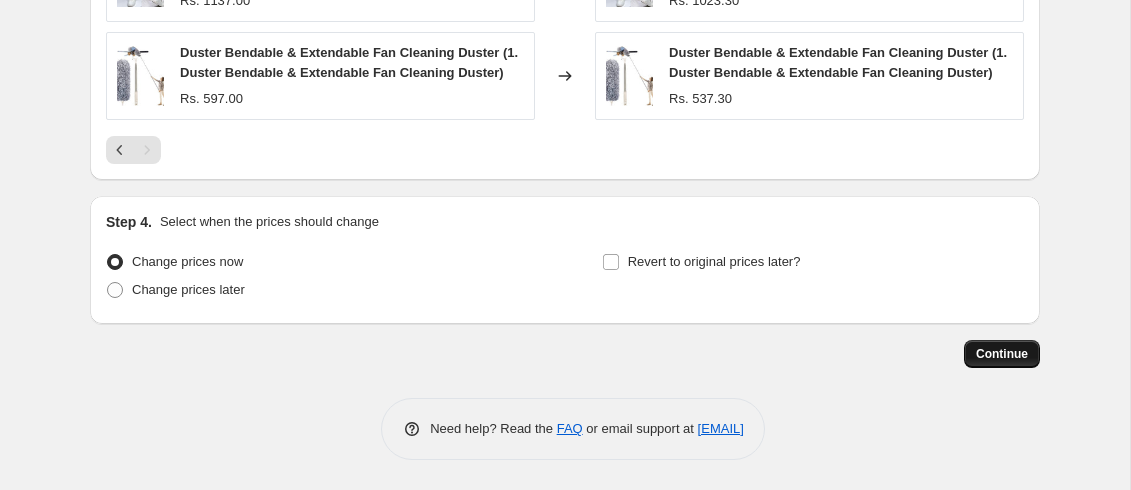 click on "Continue" at bounding box center [1002, 354] 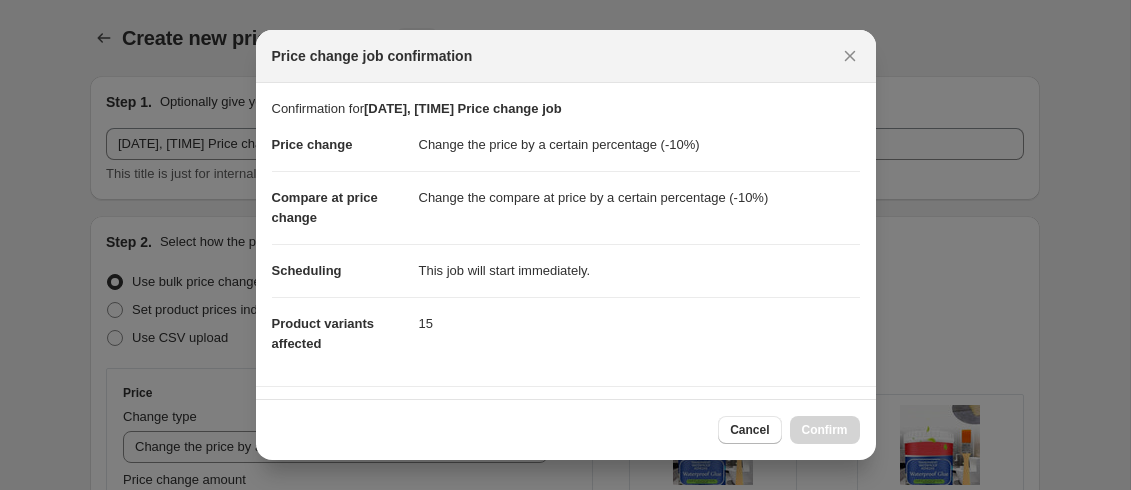 scroll, scrollTop: 0, scrollLeft: 0, axis: both 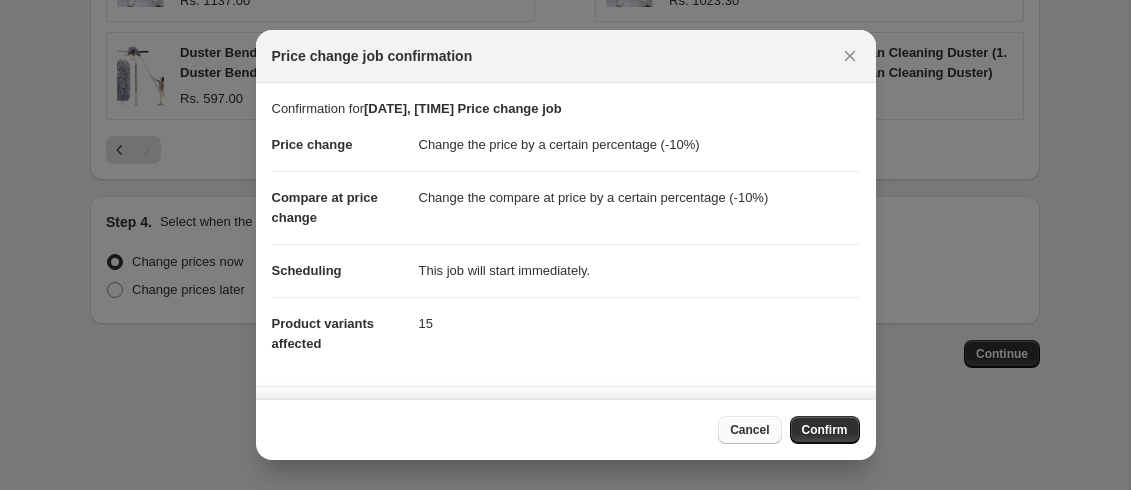 click on "Cancel" at bounding box center (749, 430) 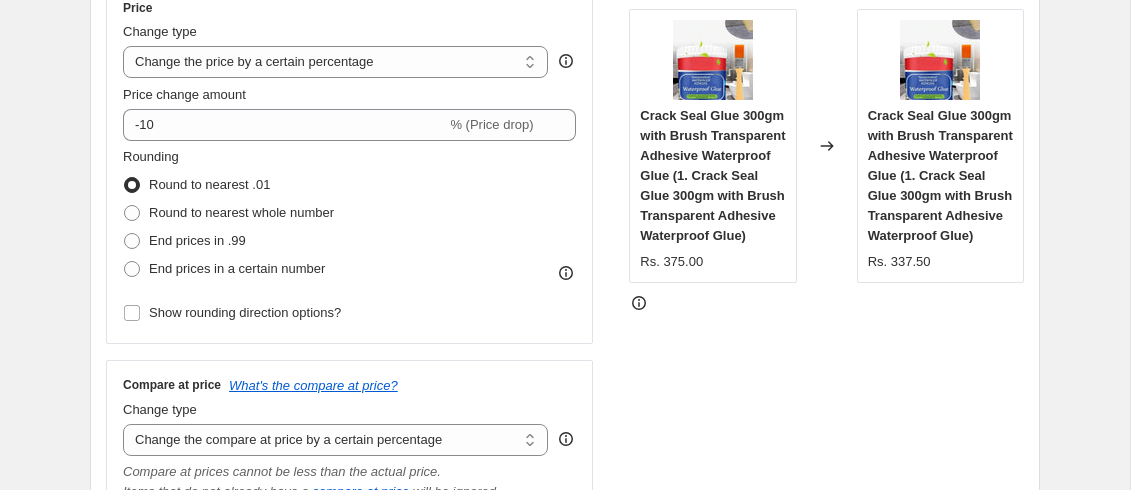 scroll, scrollTop: 309, scrollLeft: 0, axis: vertical 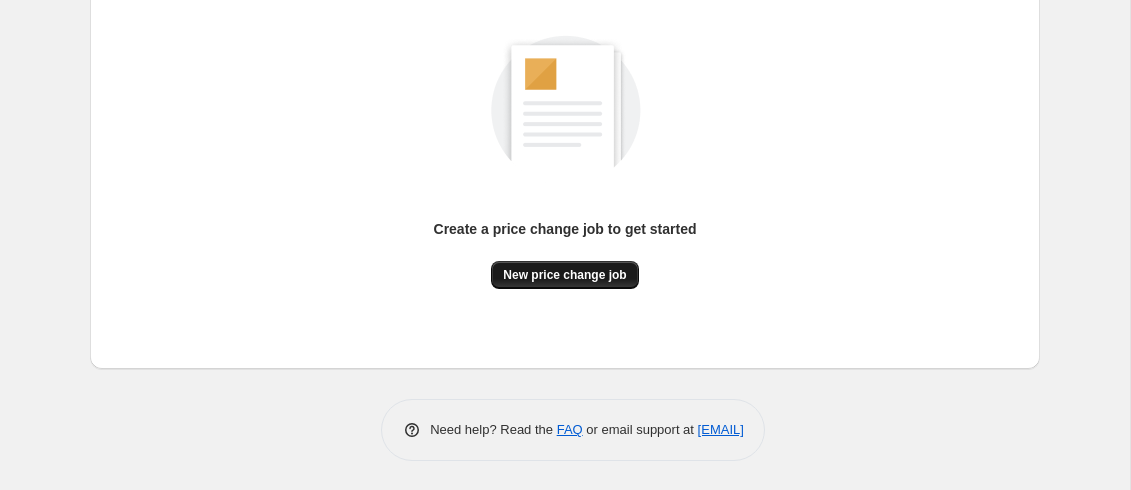 click on "New price change job" at bounding box center [564, 275] 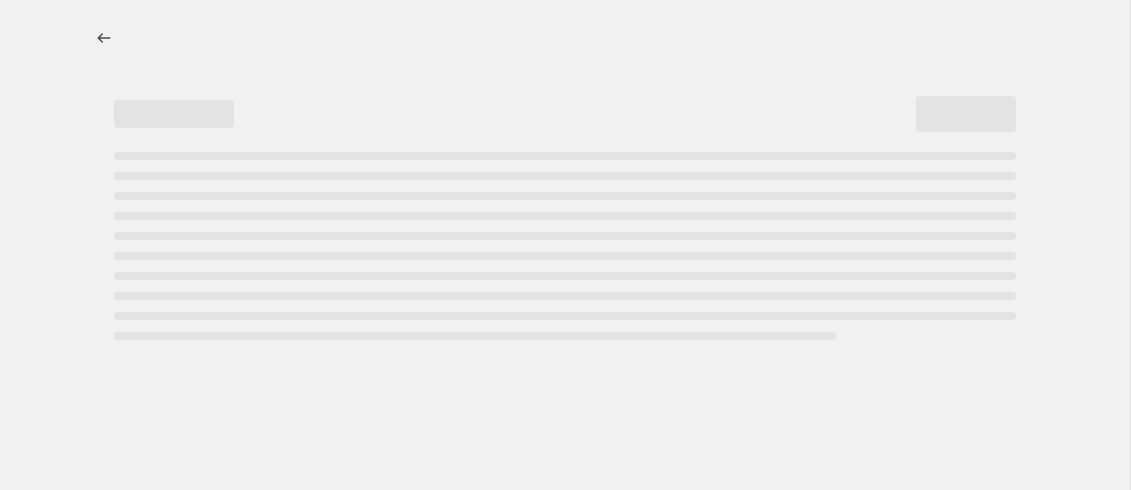 scroll, scrollTop: 0, scrollLeft: 0, axis: both 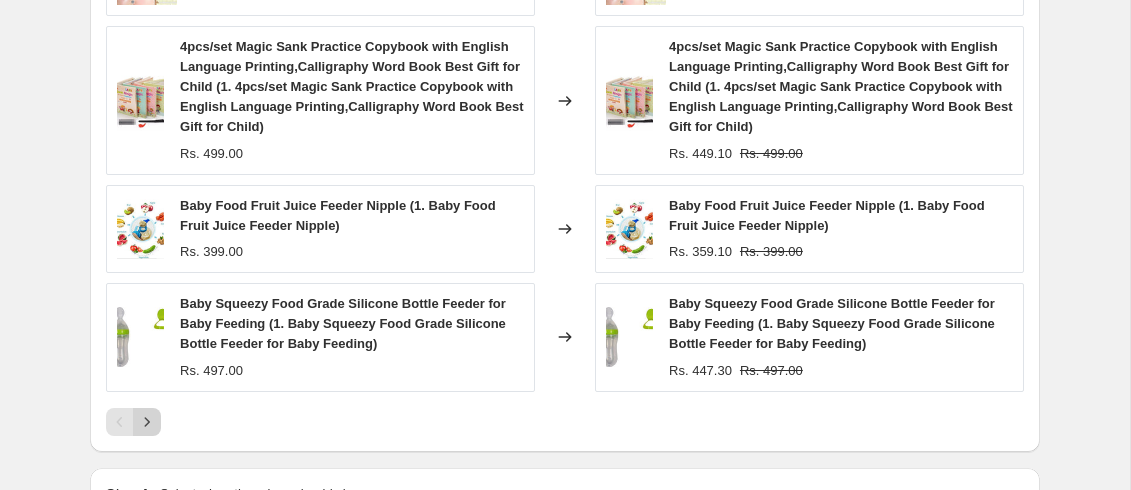 click 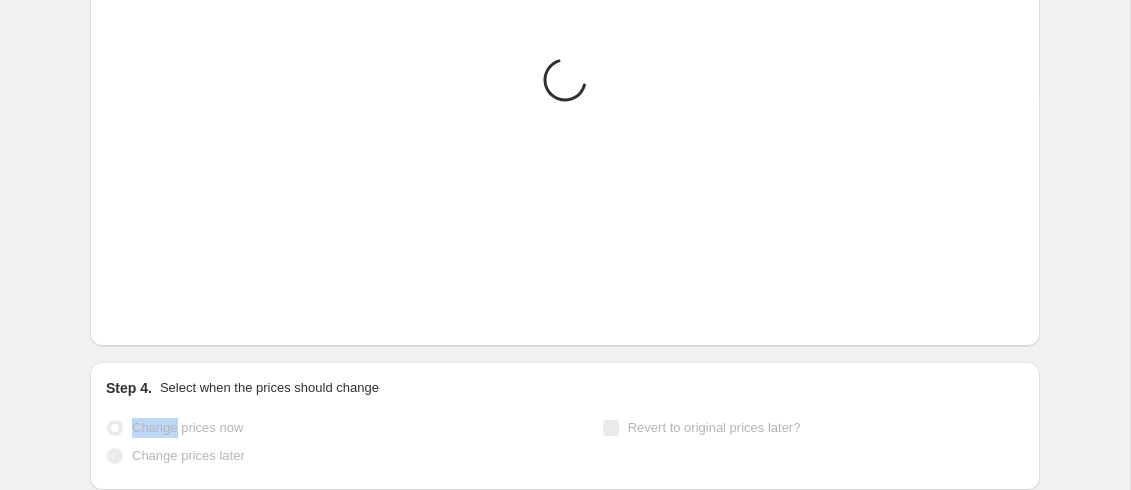 click on "Change prices now" at bounding box center (187, 427) 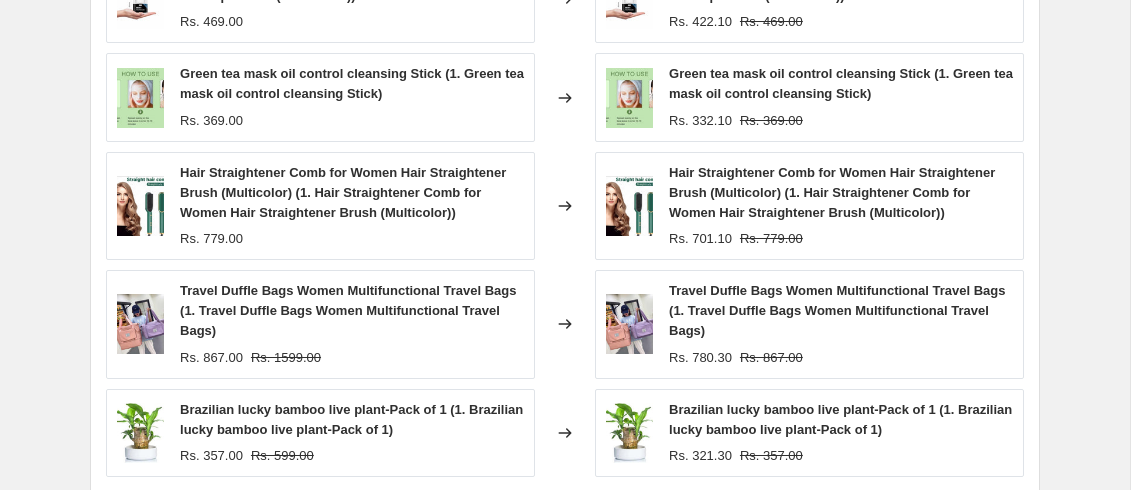 scroll, scrollTop: 1448, scrollLeft: 0, axis: vertical 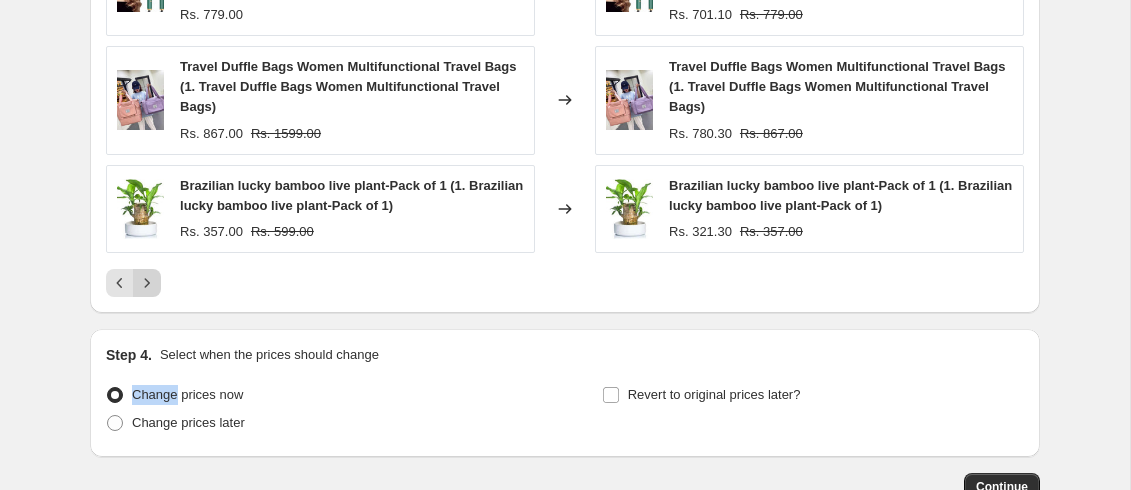 click 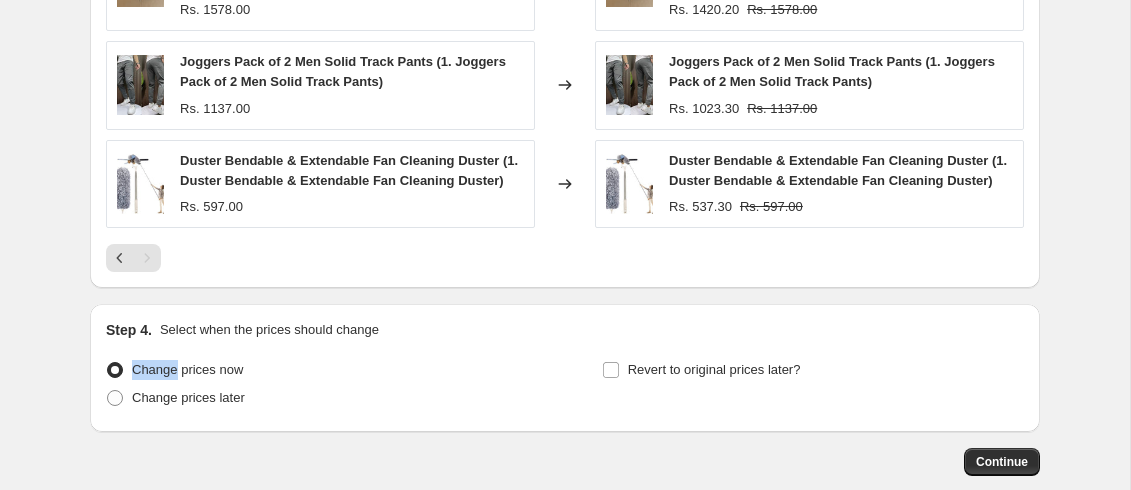 scroll, scrollTop: 1580, scrollLeft: 0, axis: vertical 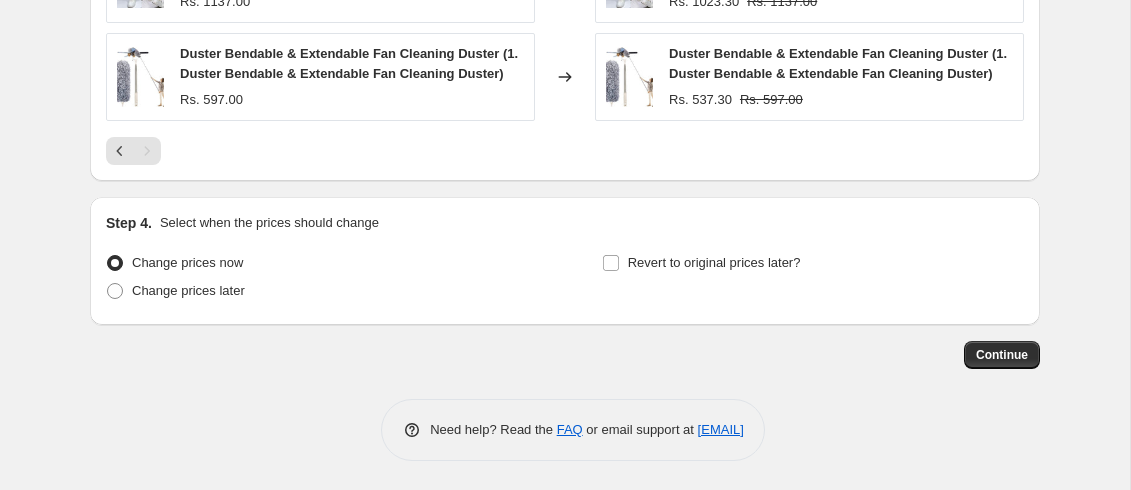 click on "Continue" at bounding box center [565, 355] 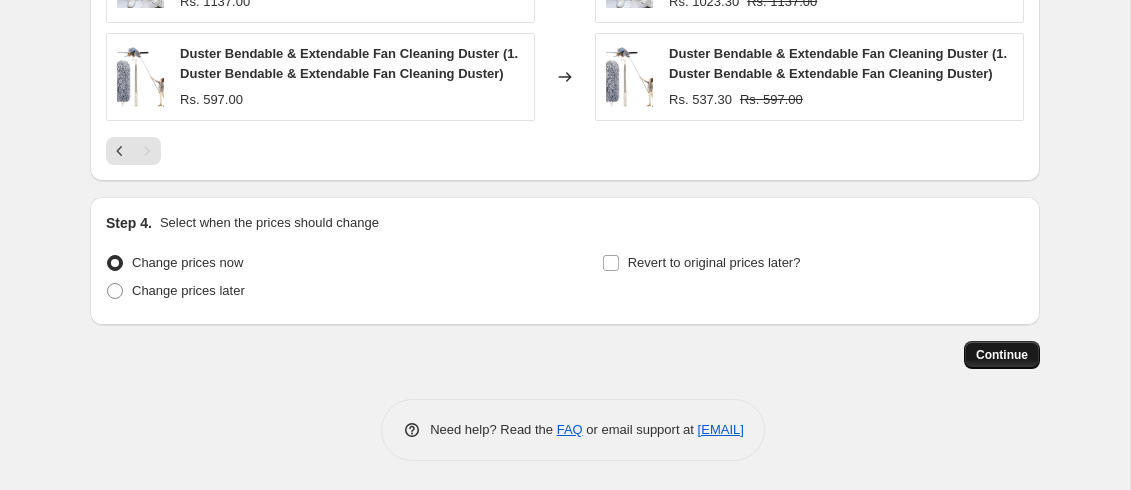 click on "Continue" at bounding box center (1002, 355) 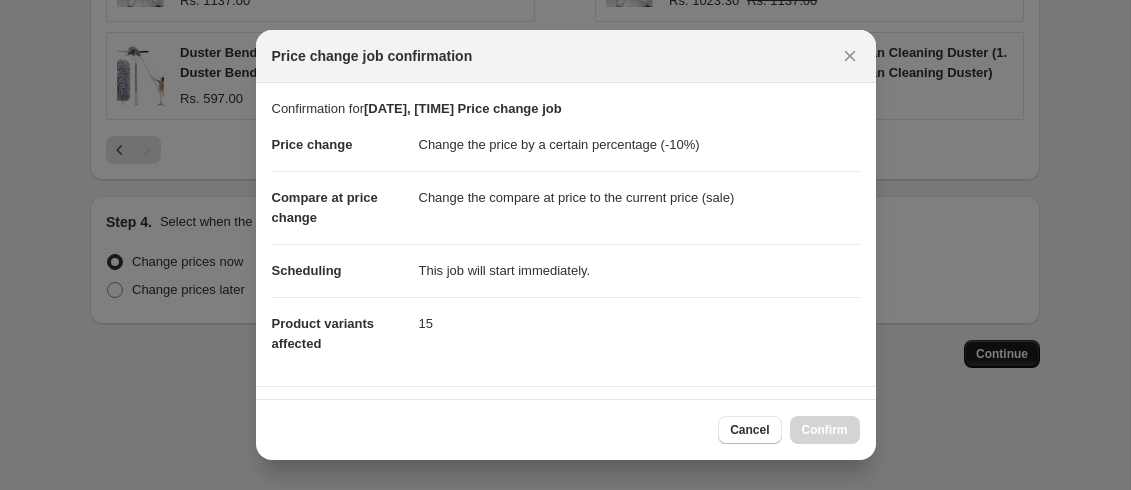 scroll, scrollTop: 0, scrollLeft: 0, axis: both 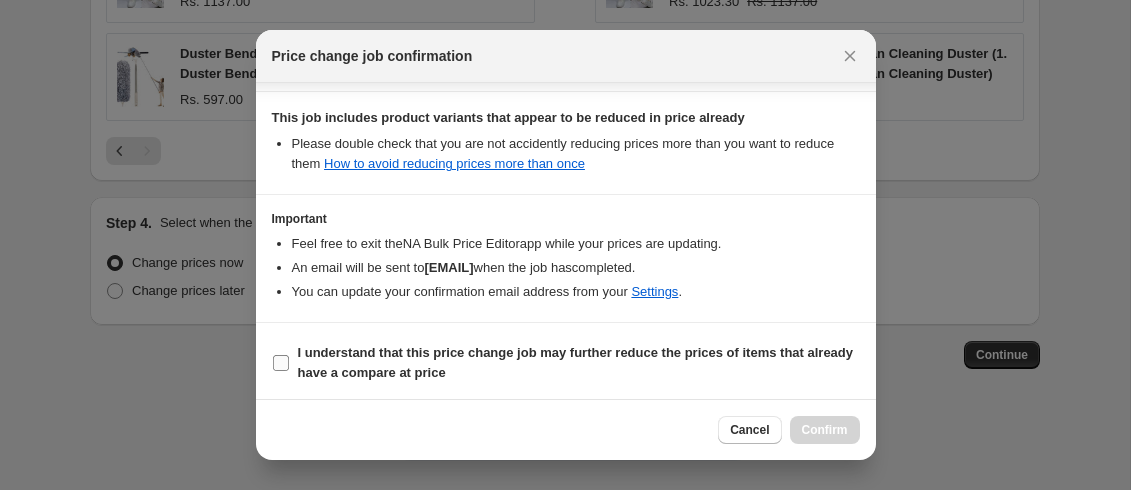 click on "I understand that this price change job may further reduce the prices of items that already have a compare at price" at bounding box center [281, 363] 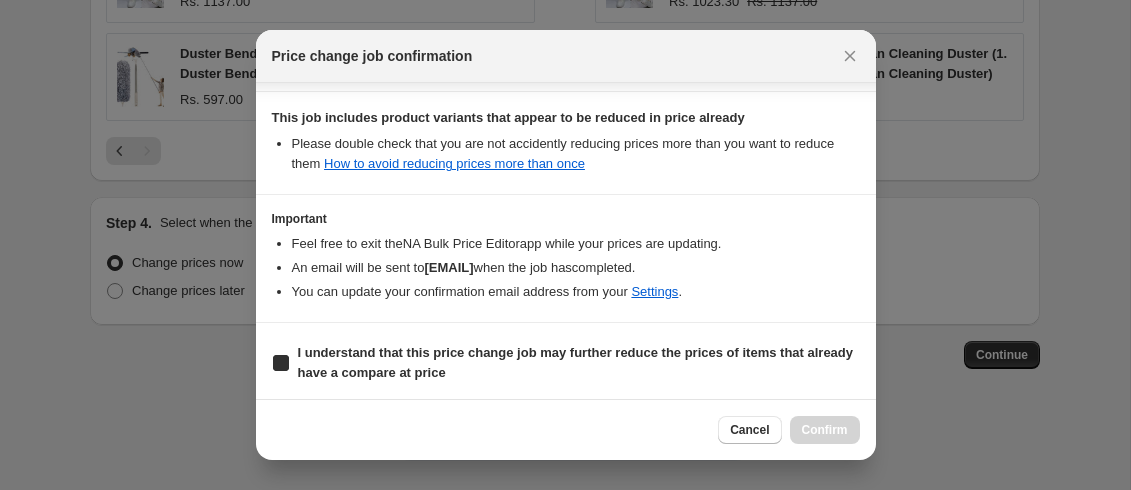 checkbox on "true" 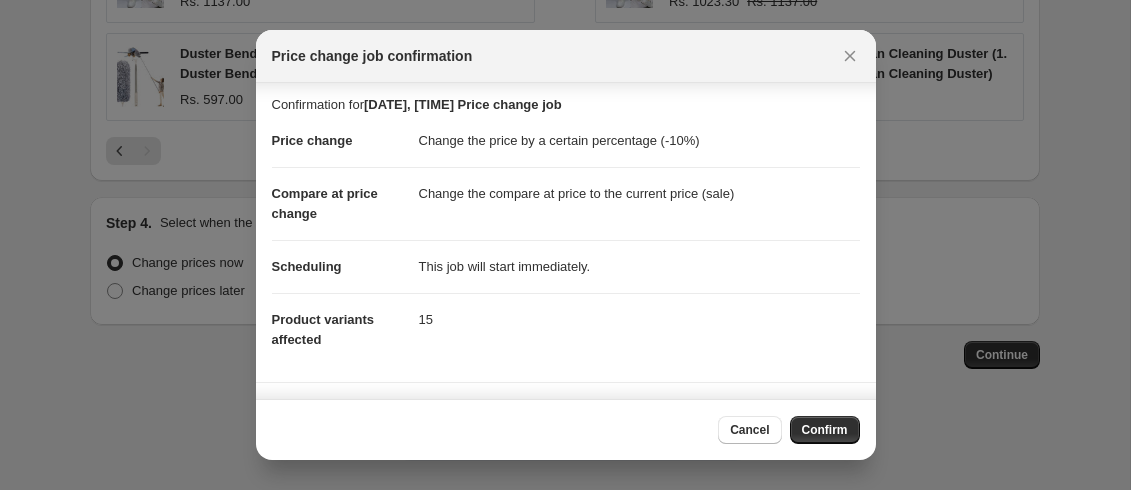 scroll, scrollTop: 0, scrollLeft: 0, axis: both 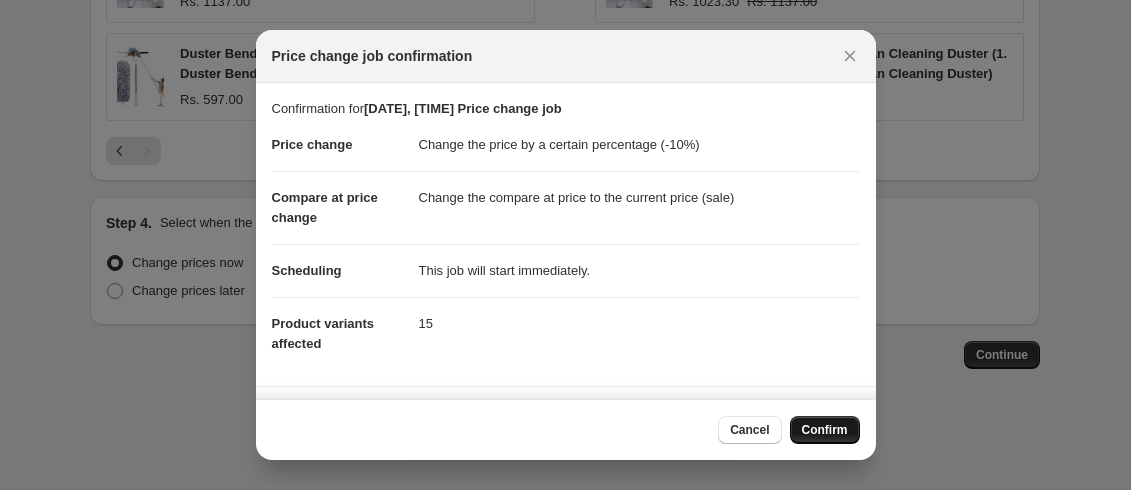 click on "Confirm" at bounding box center [825, 430] 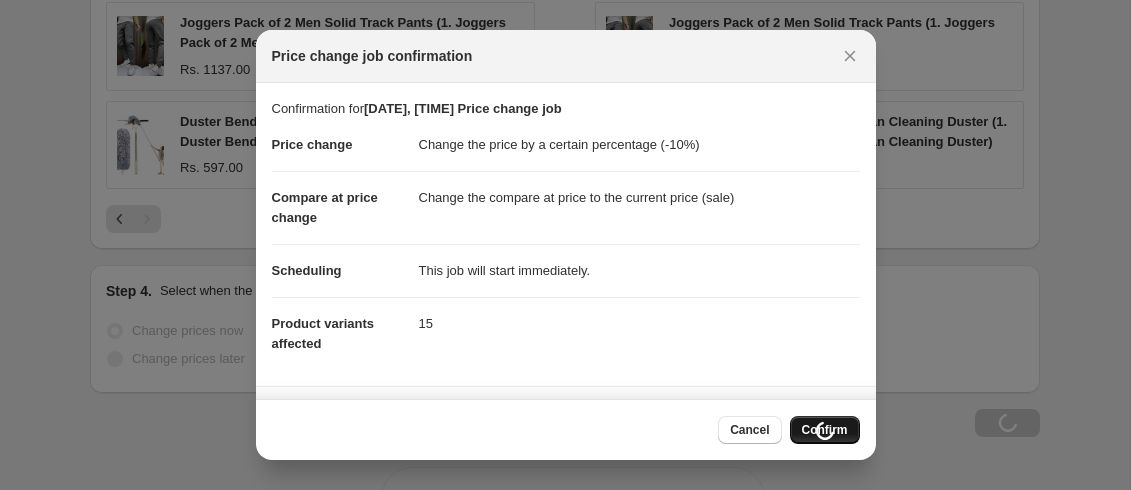 scroll, scrollTop: 1648, scrollLeft: 0, axis: vertical 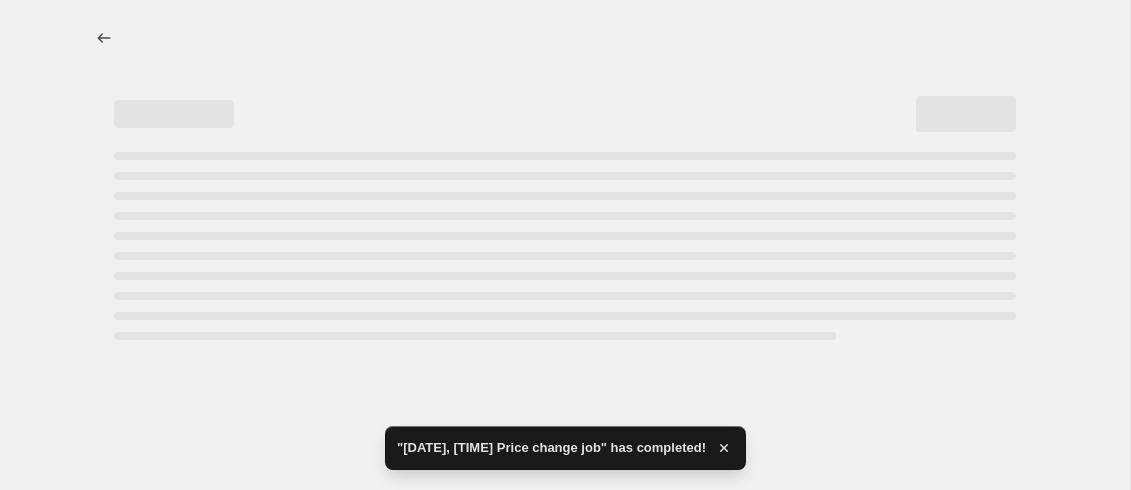 select on "percentage" 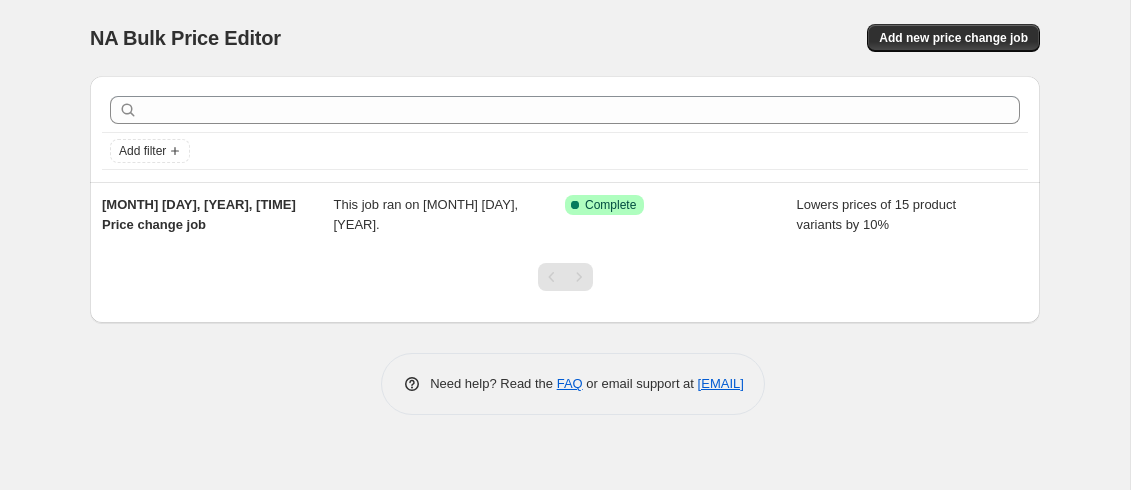 scroll, scrollTop: 0, scrollLeft: 0, axis: both 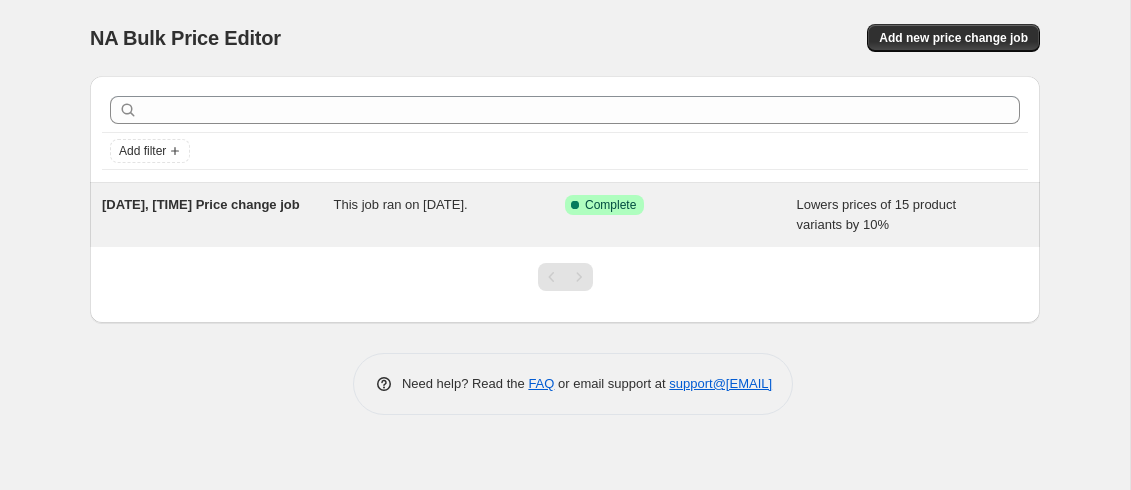 click on "[DATE], [TIME] Price change job This job ran on [DATE]. Success Complete Complete Lowers prices of 15 product variants by 10%" at bounding box center (565, 215) 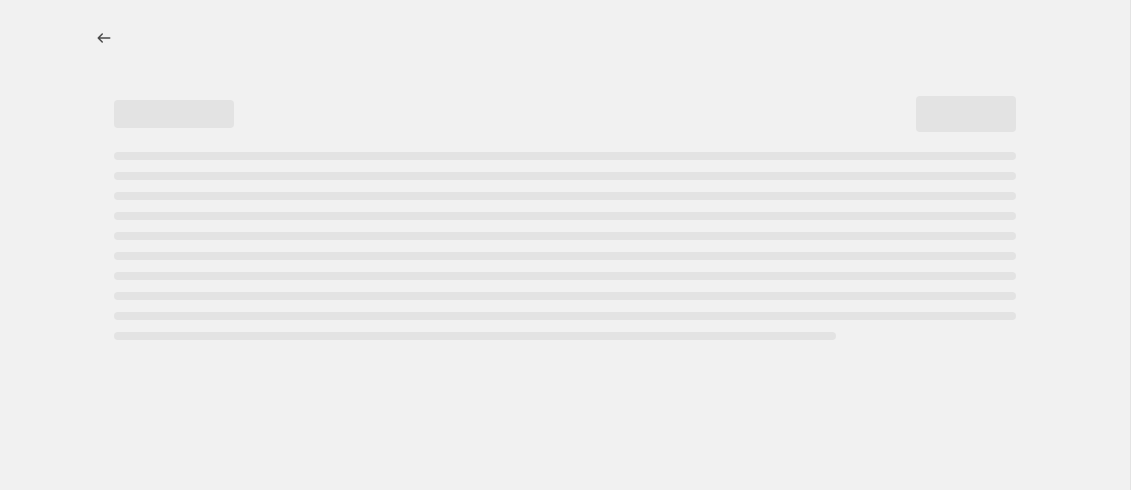 select on "percentage" 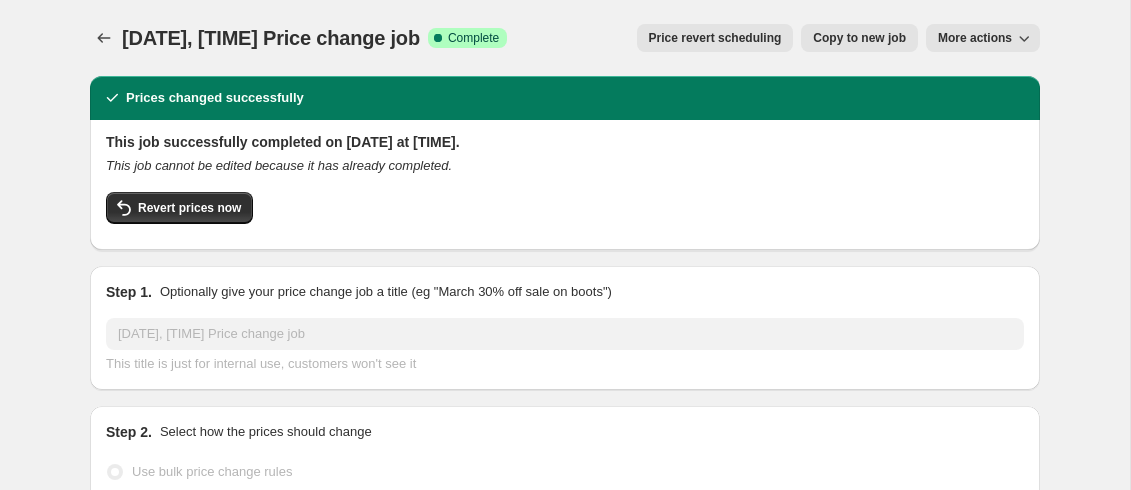 click on "More actions" at bounding box center [983, 38] 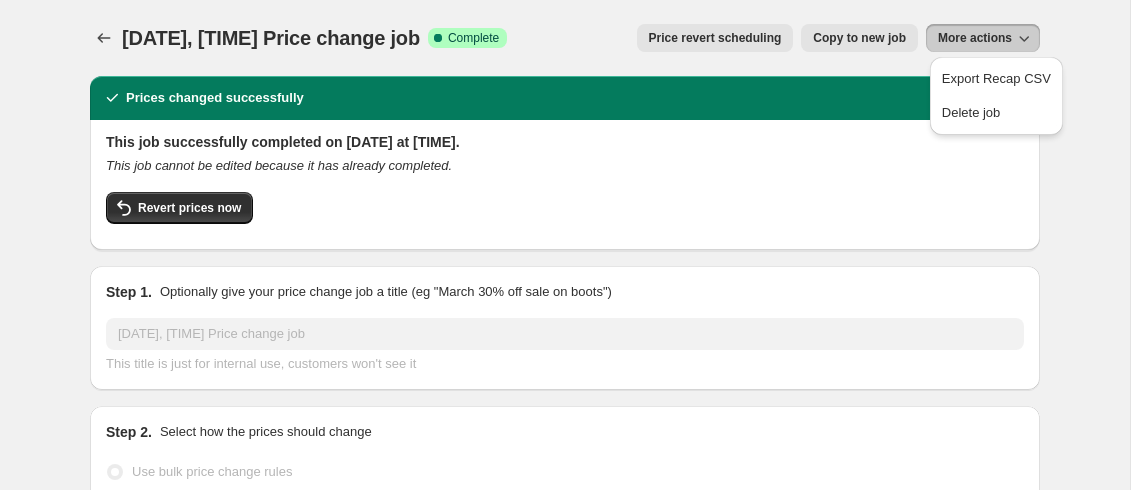 click on "More actions" at bounding box center (983, 38) 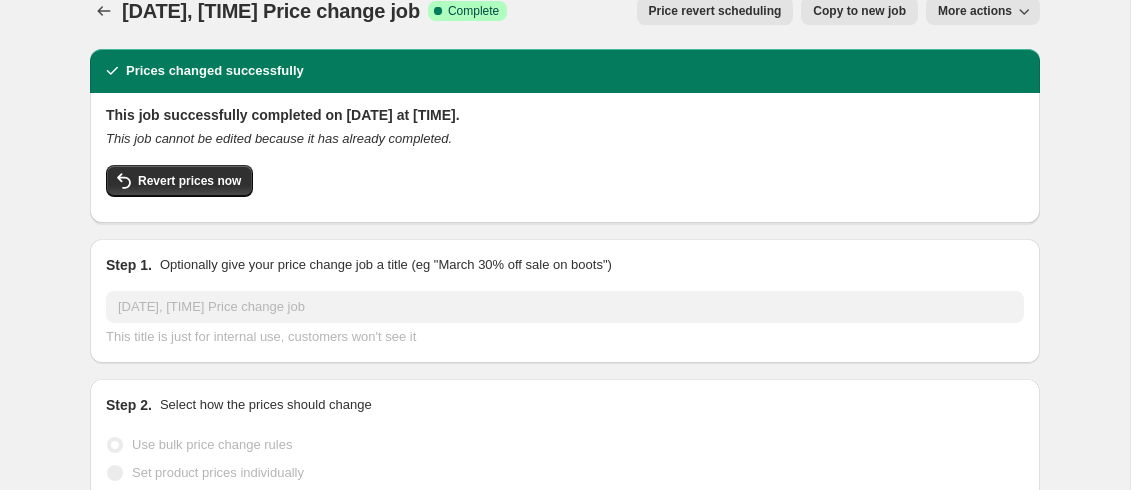 scroll, scrollTop: 0, scrollLeft: 0, axis: both 